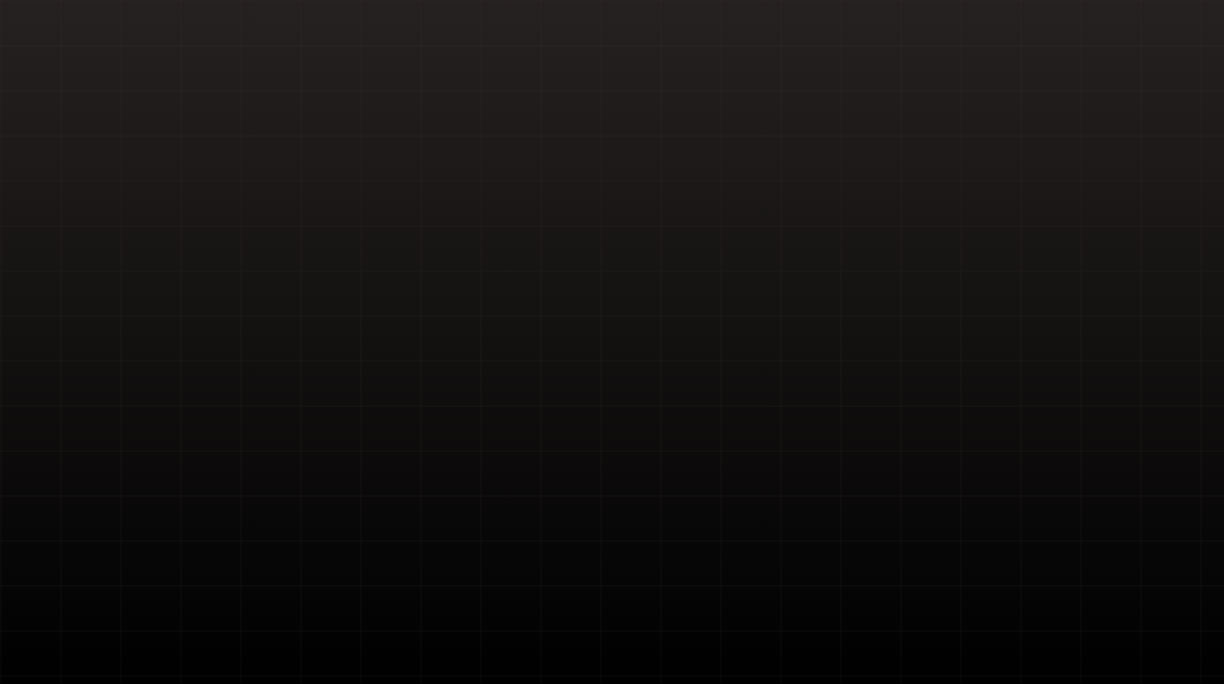 scroll, scrollTop: 0, scrollLeft: 0, axis: both 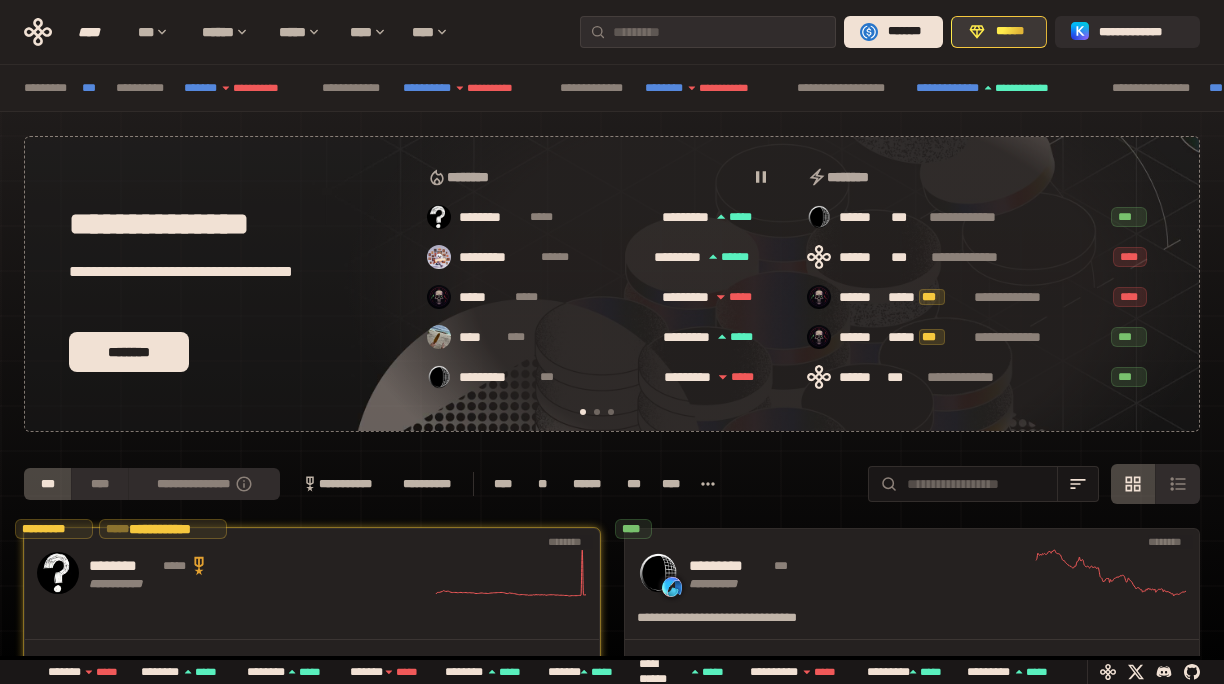 click on "******" at bounding box center [999, 32] 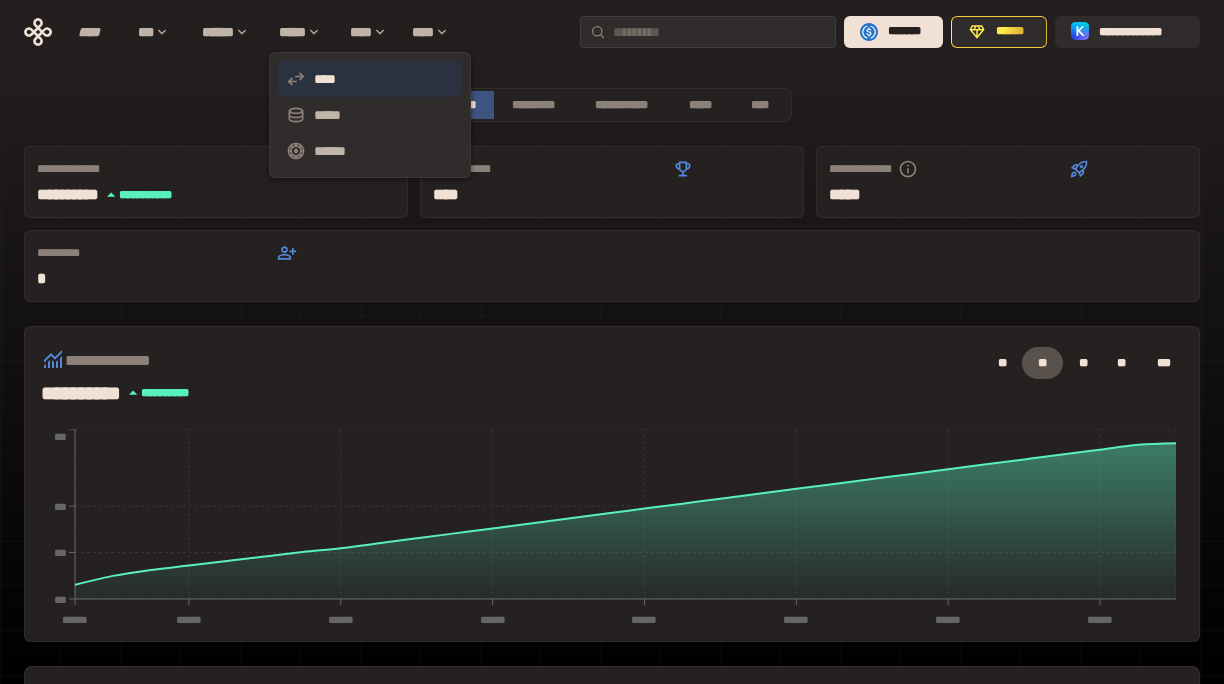 click on "****" at bounding box center (370, 79) 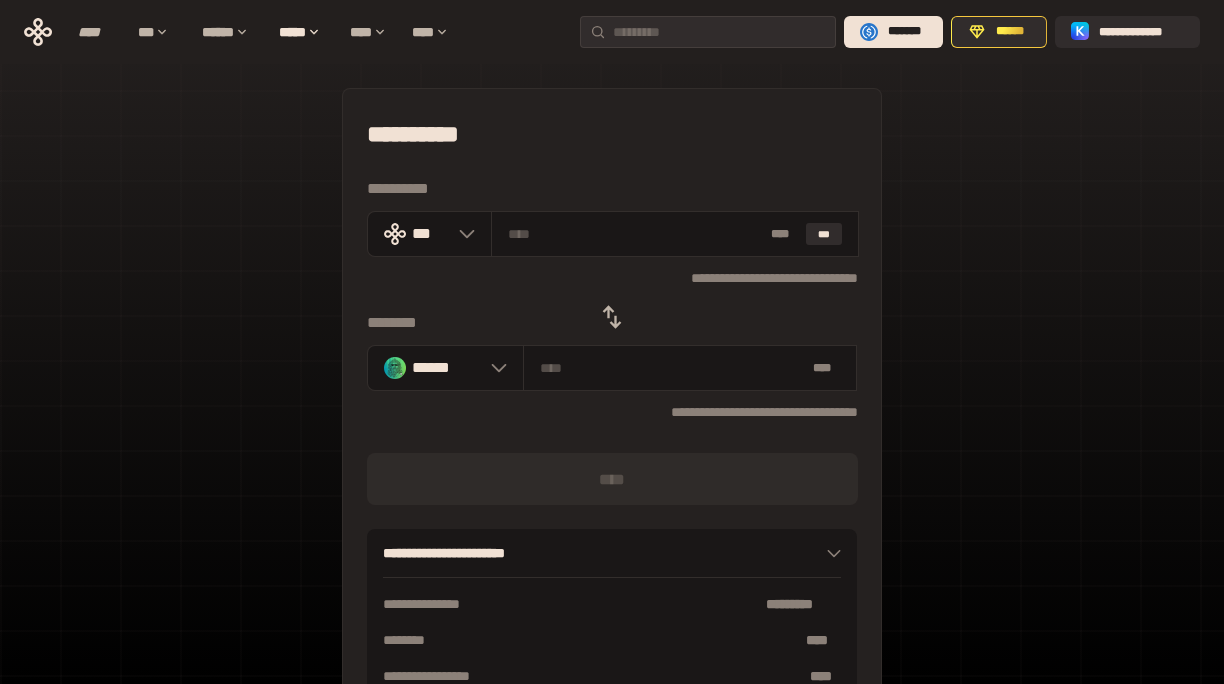 click 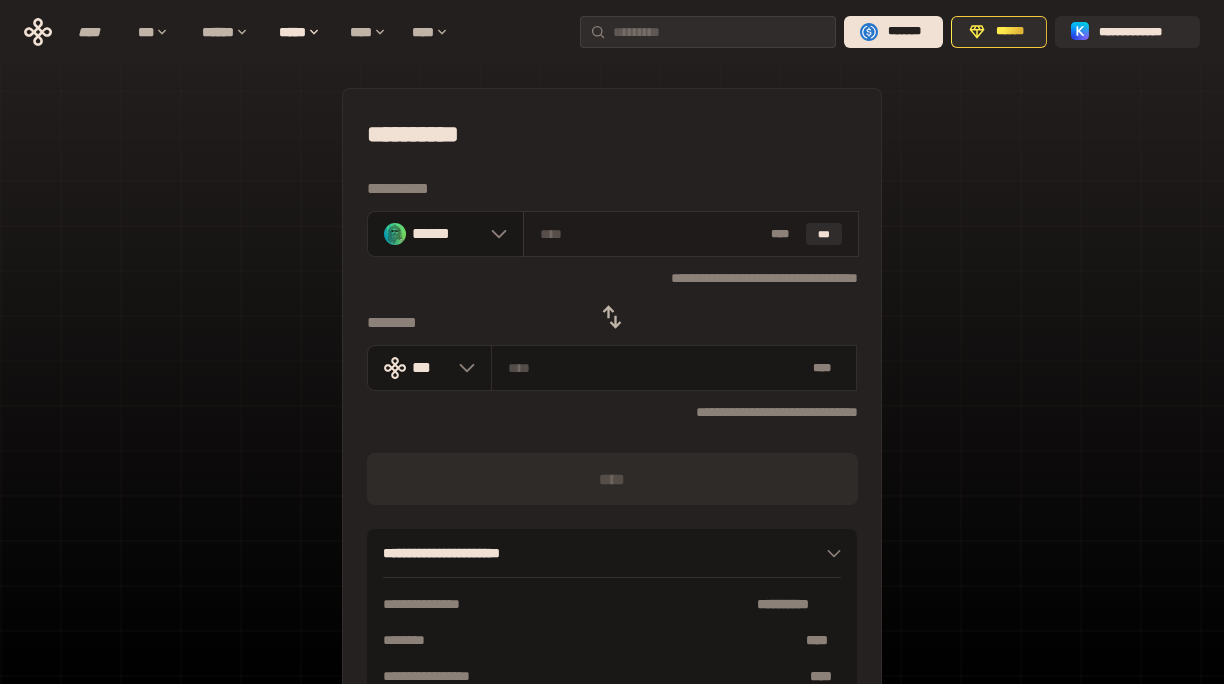 click at bounding box center (652, 234) 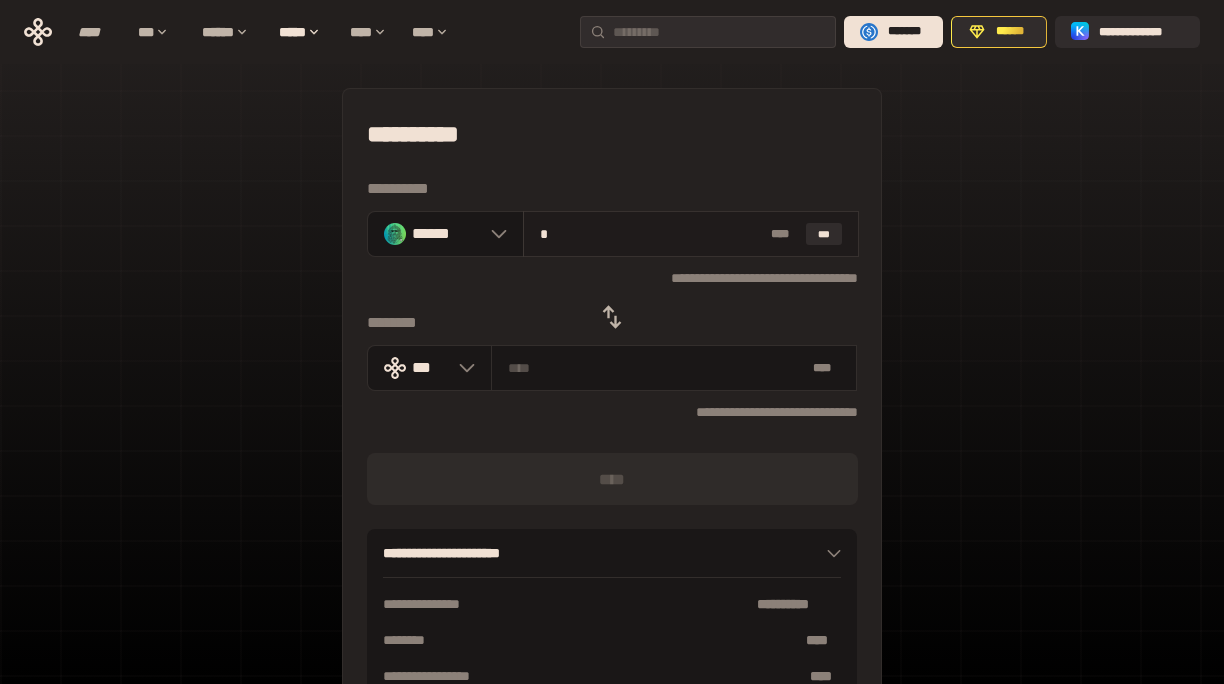 type on "**********" 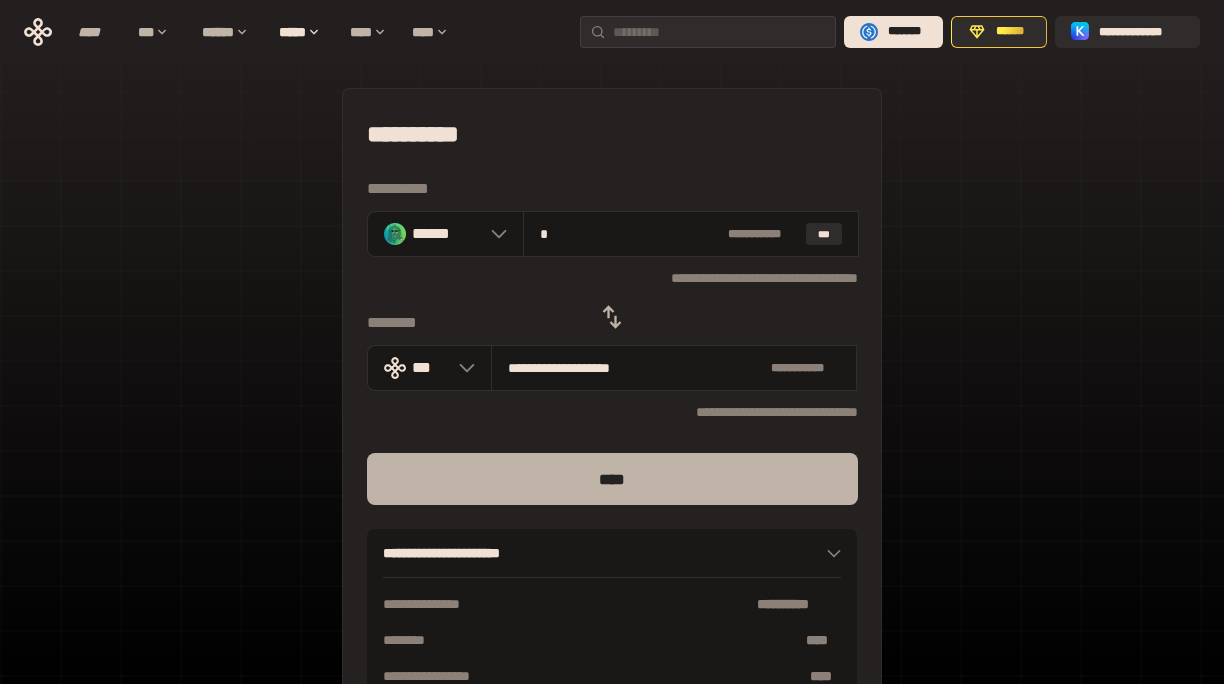 type on "*" 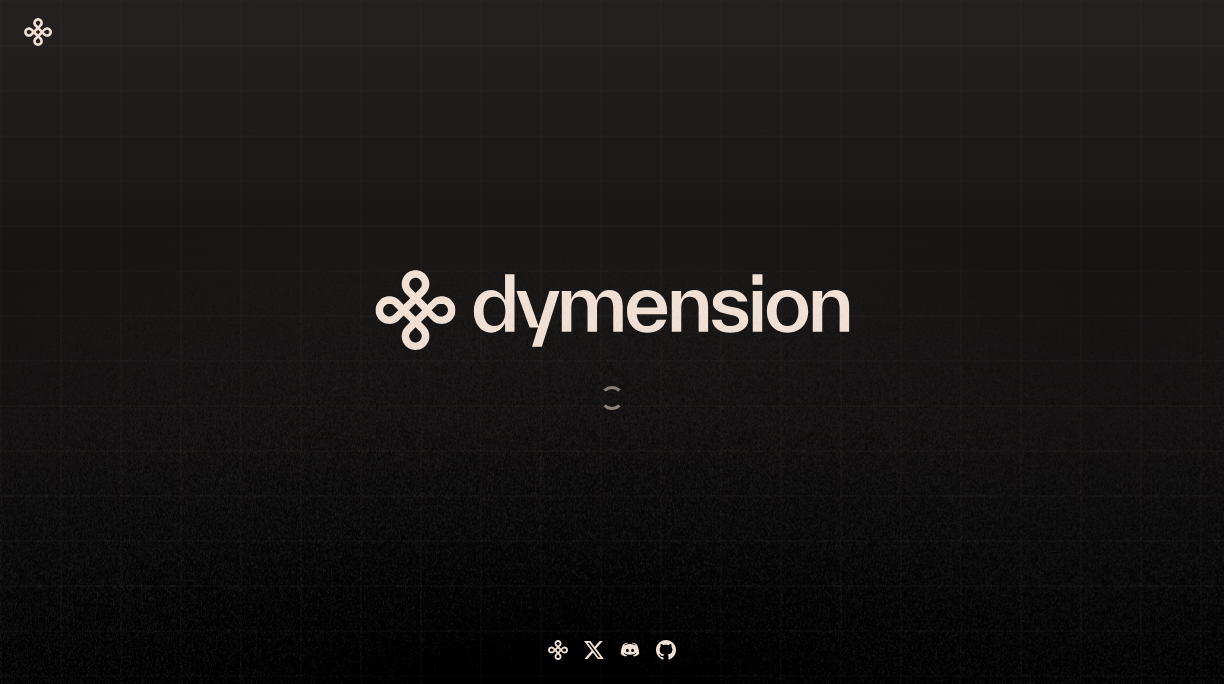 scroll, scrollTop: 0, scrollLeft: 0, axis: both 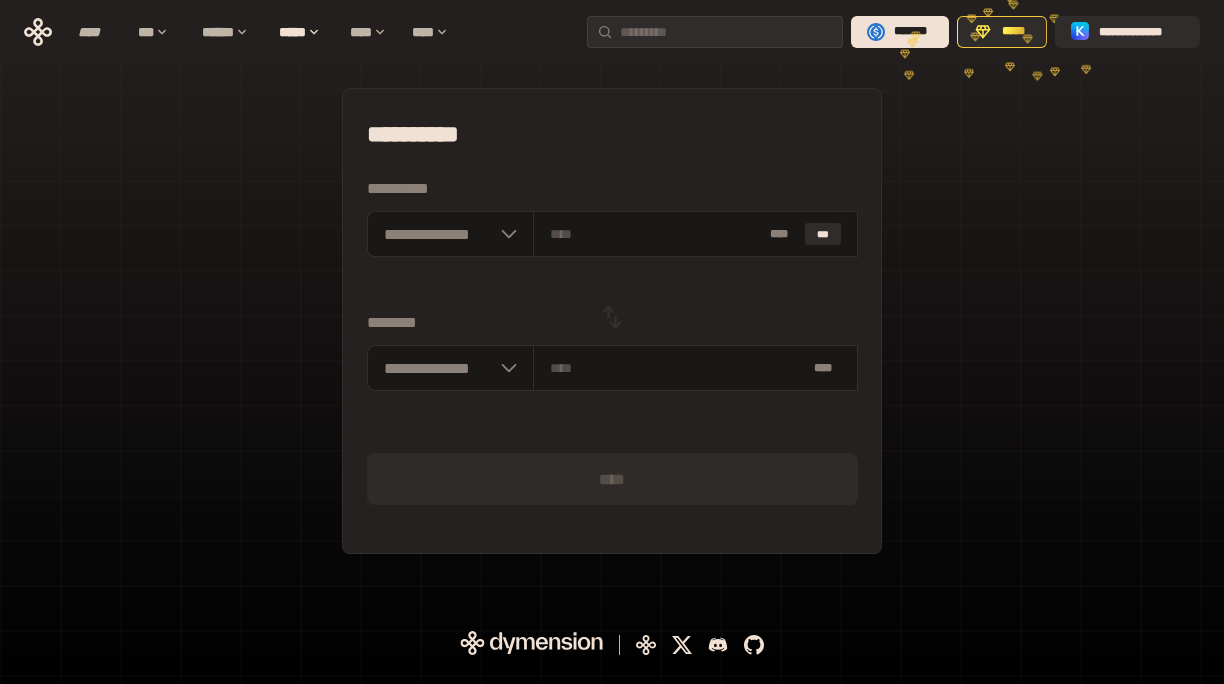 click on "**********" at bounding box center [612, 189] 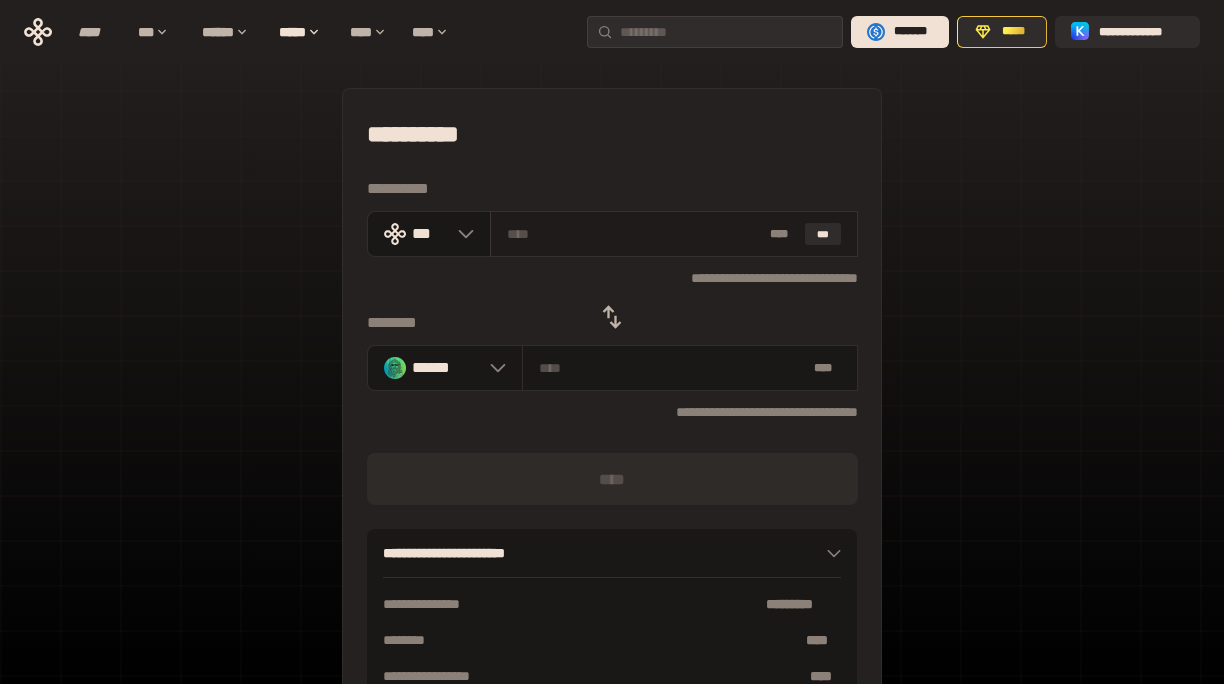 click at bounding box center [635, 234] 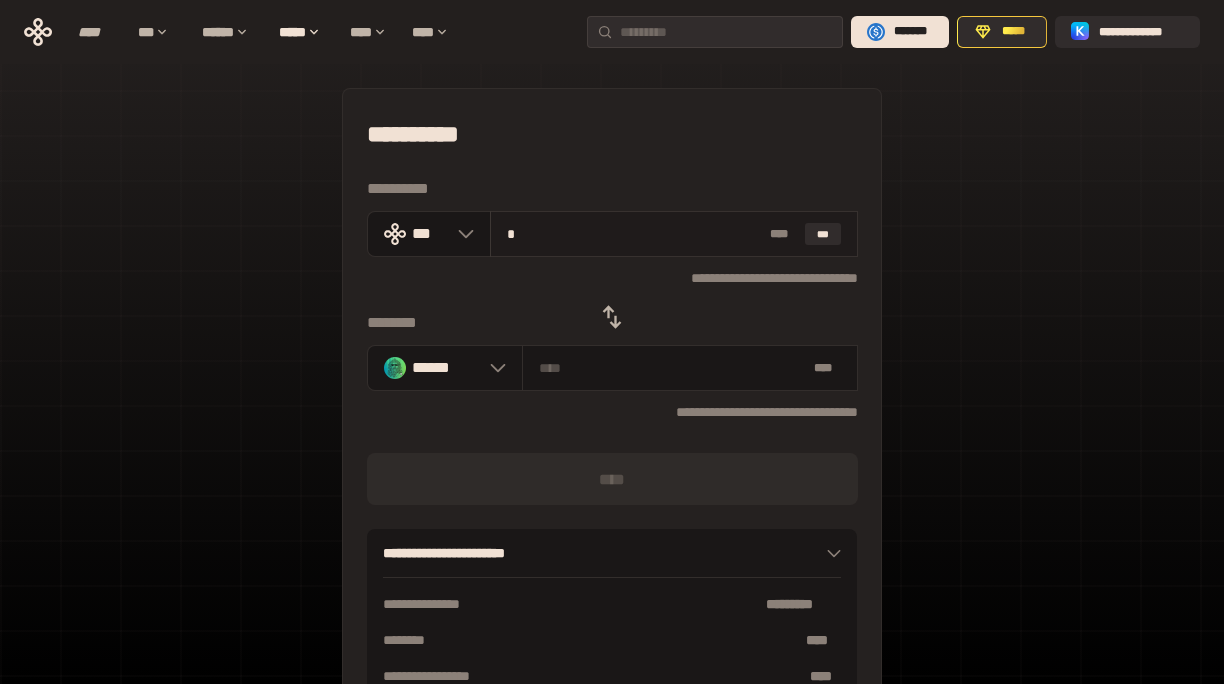 type on "**********" 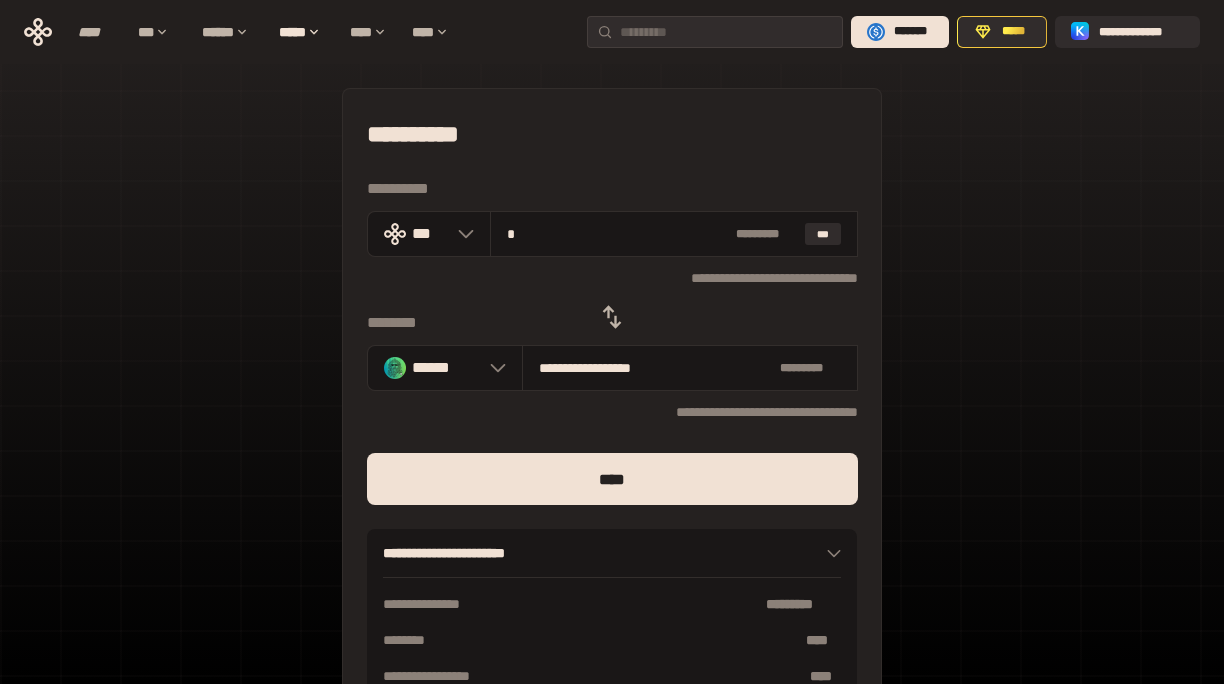 type on "*" 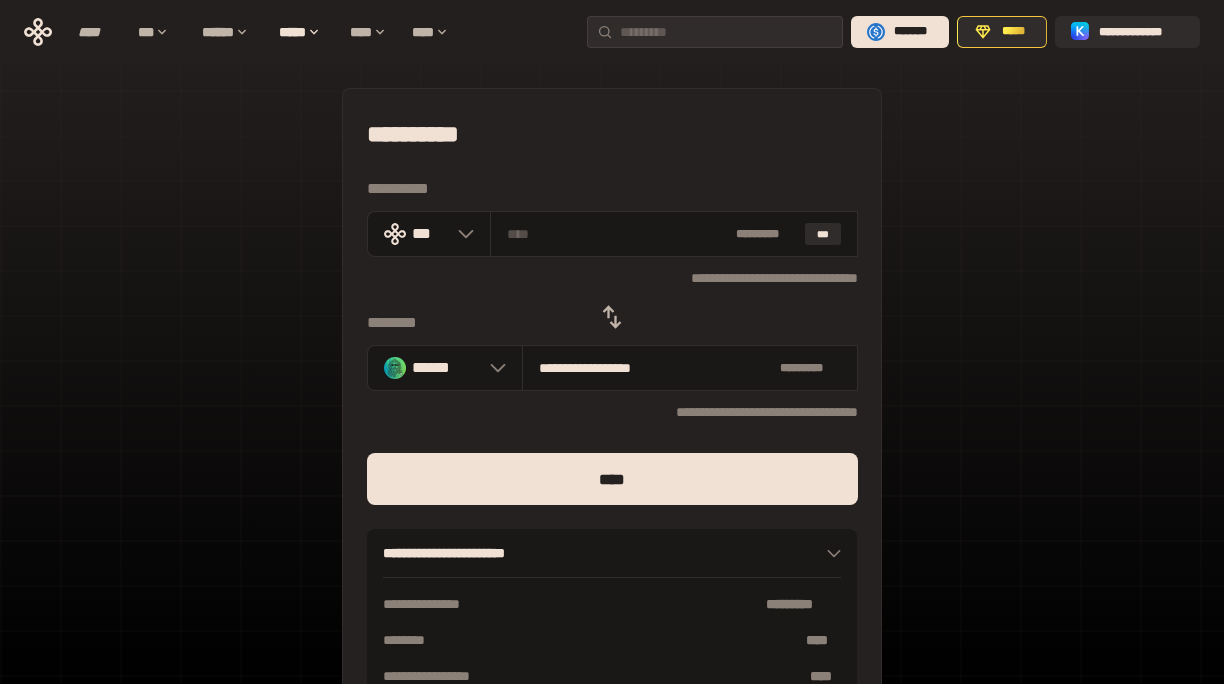 type 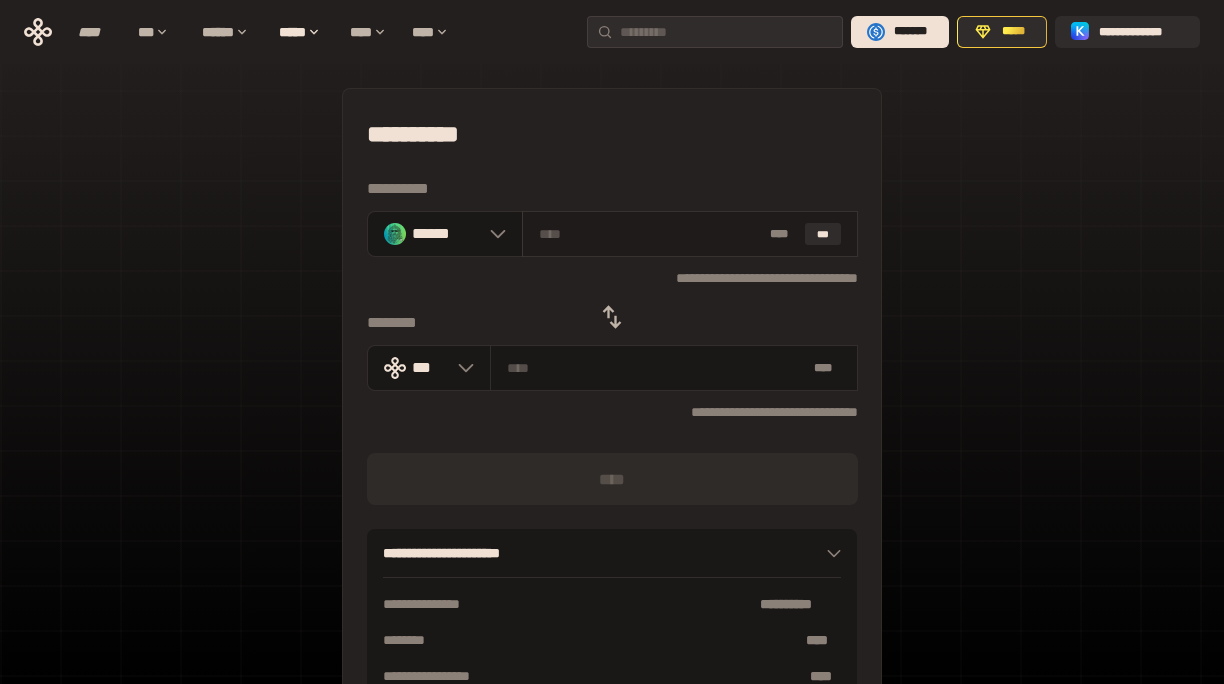 click at bounding box center [651, 234] 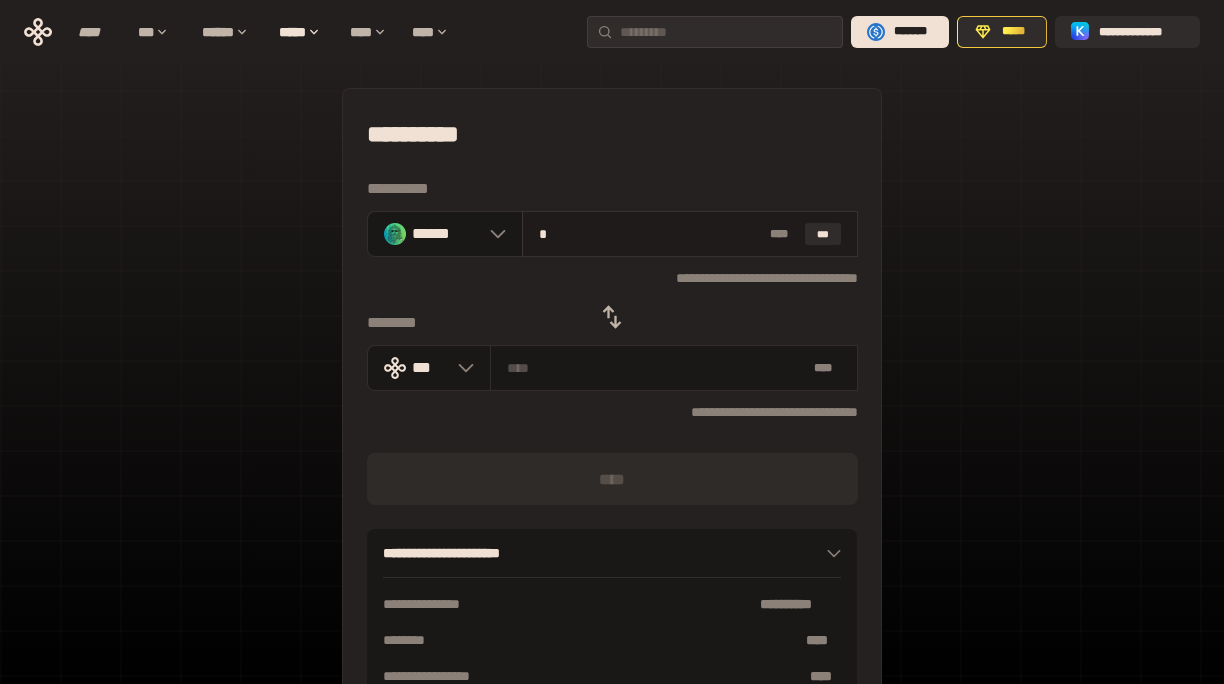type on "**********" 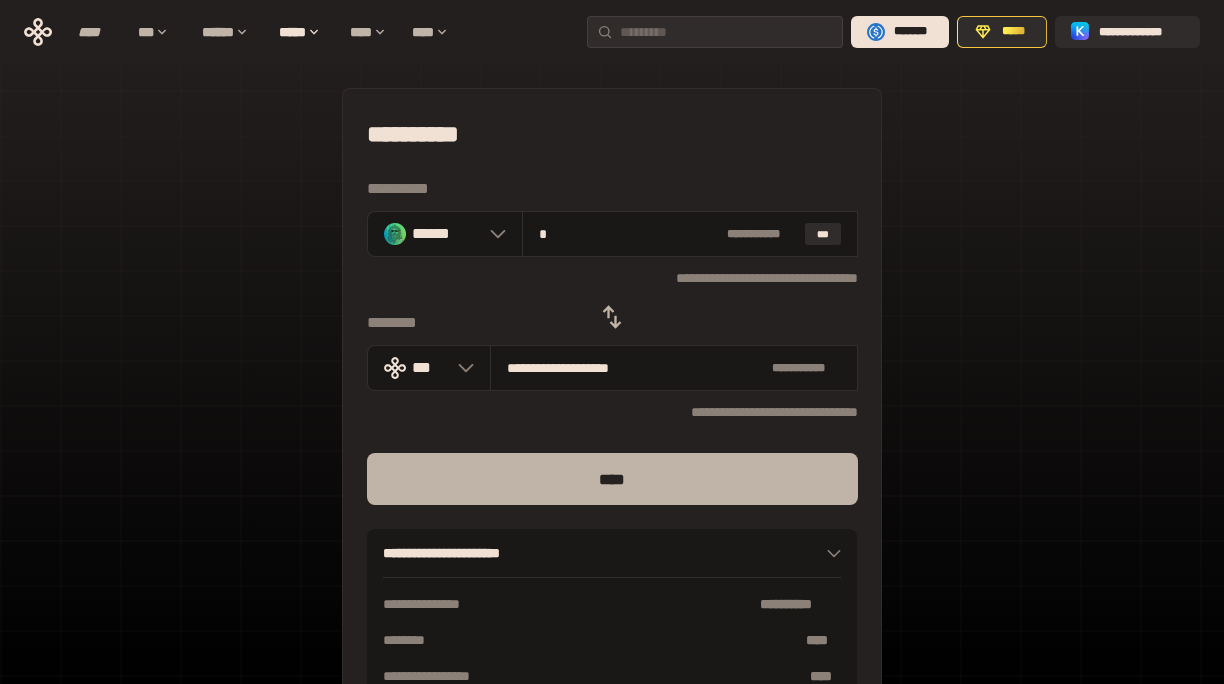 type on "*" 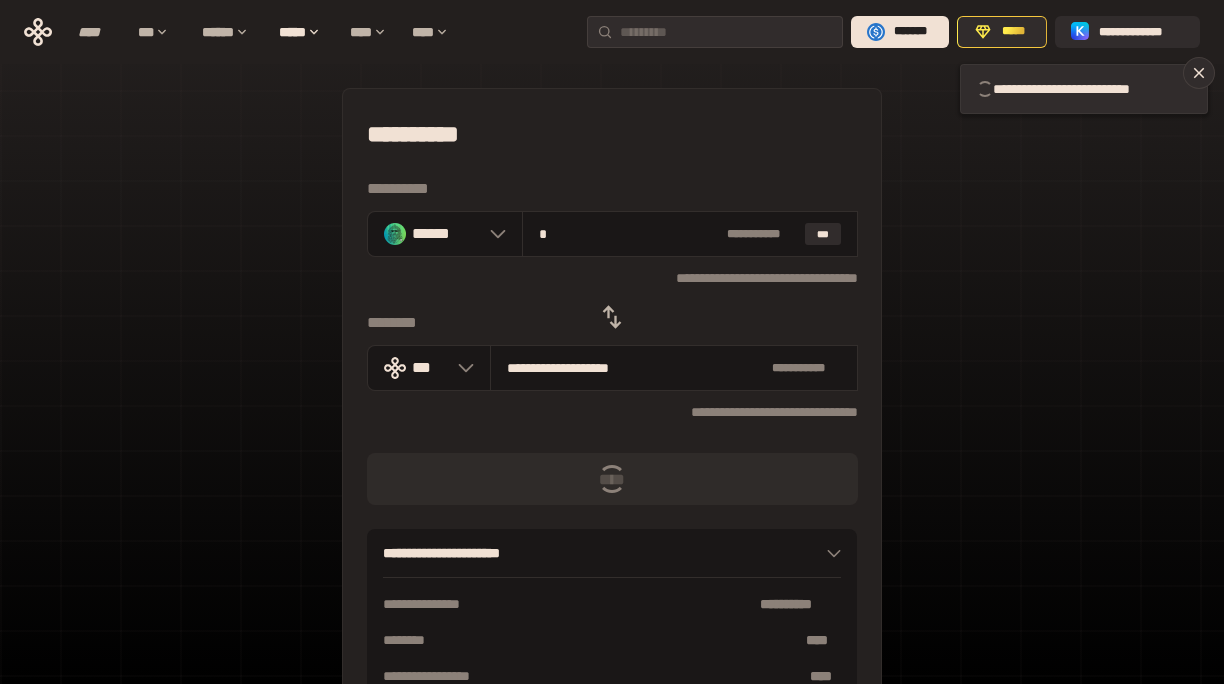 type 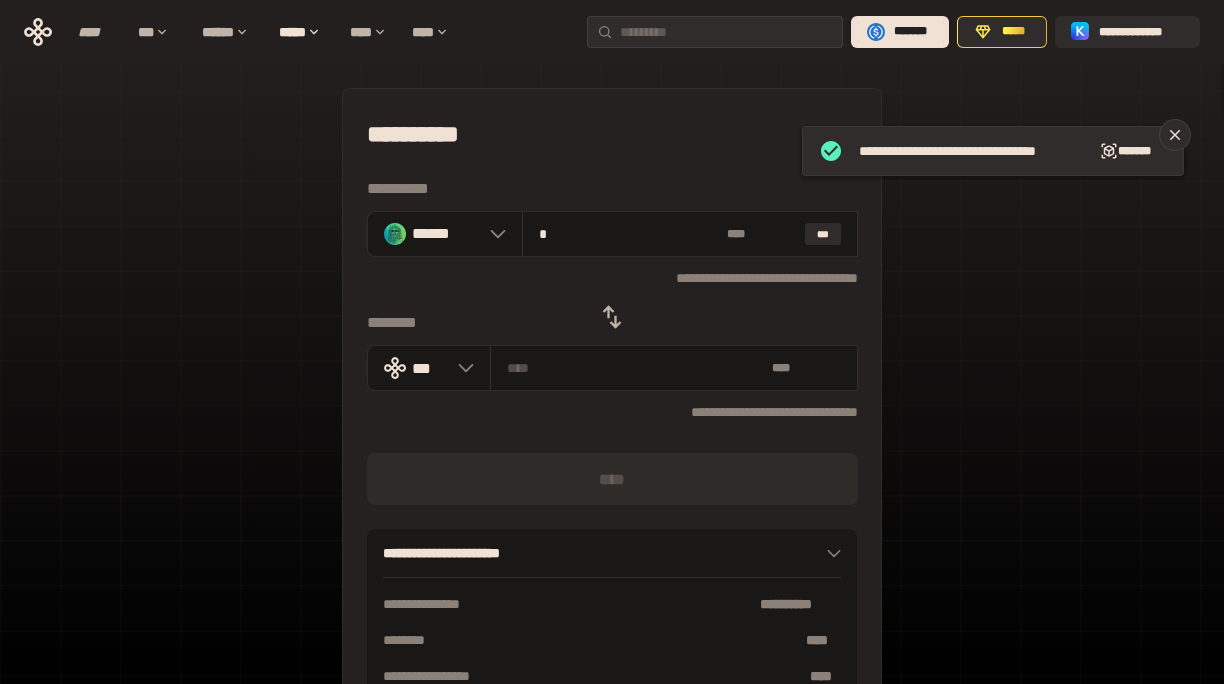 type 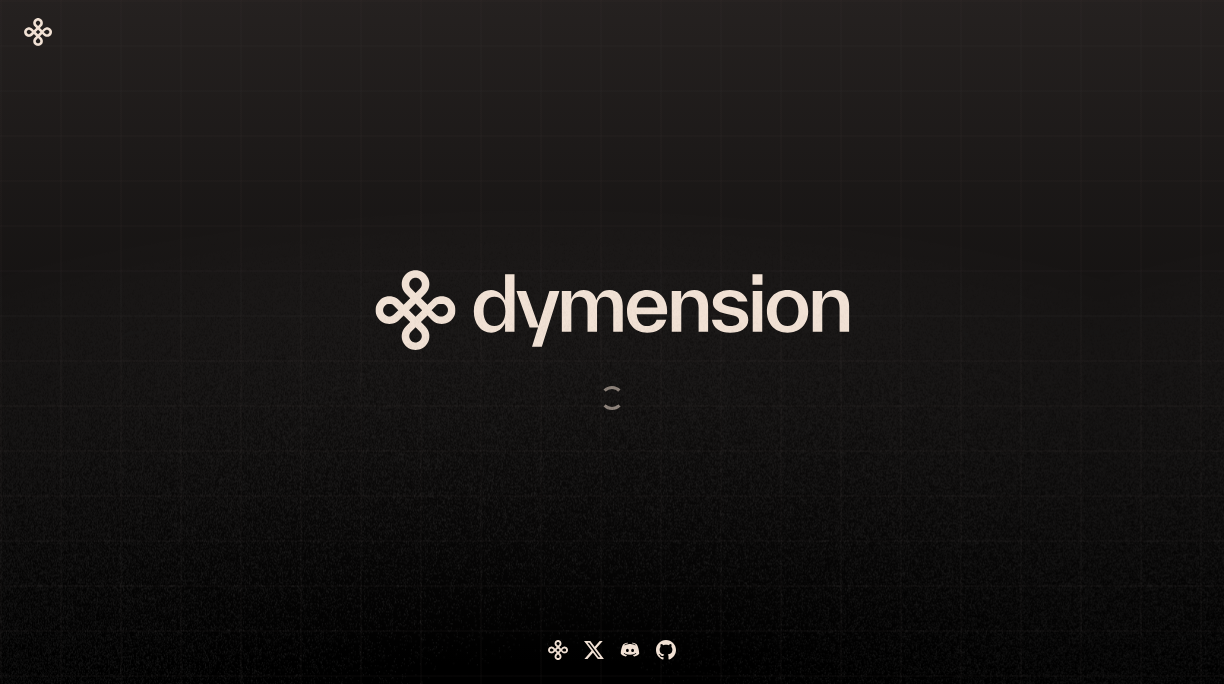 scroll, scrollTop: 0, scrollLeft: 0, axis: both 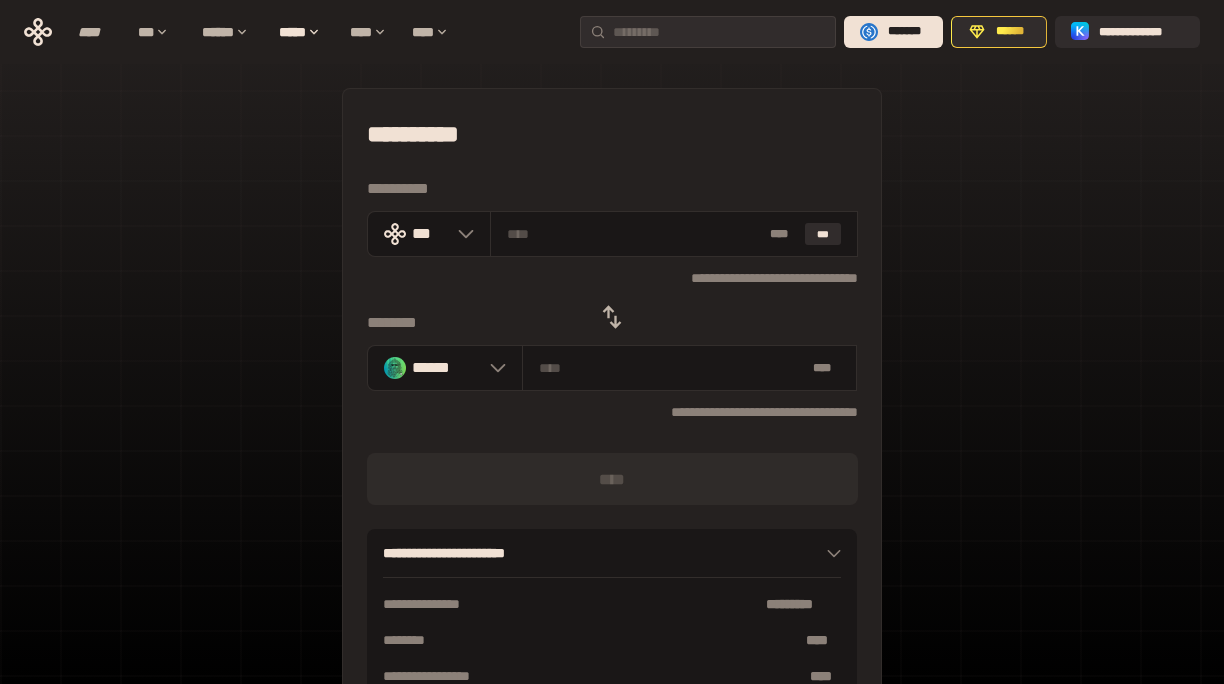 click at bounding box center [612, 317] 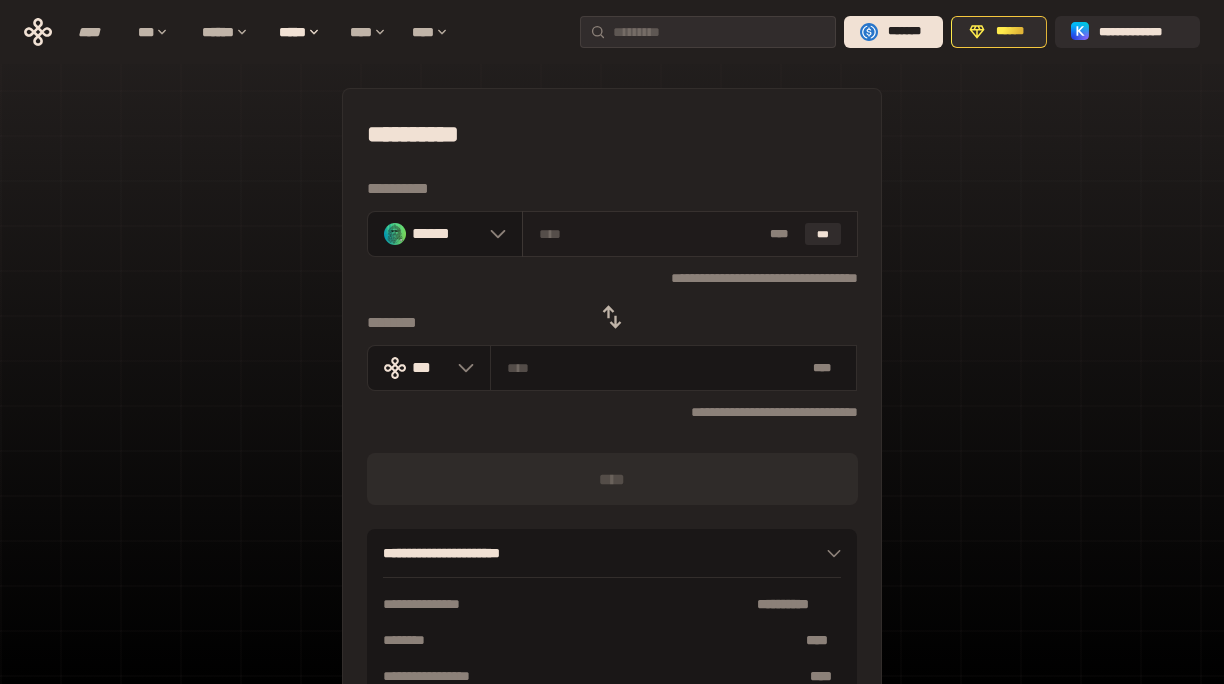 click on "* ** ***" at bounding box center [690, 234] 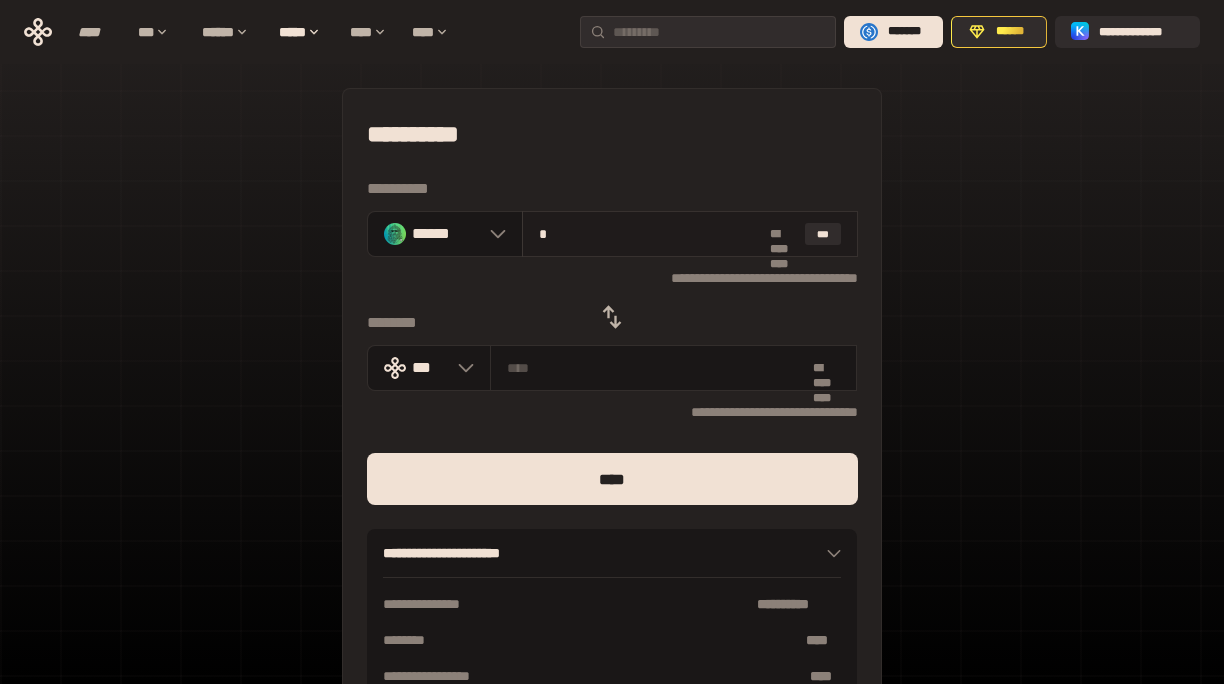 type on "**********" 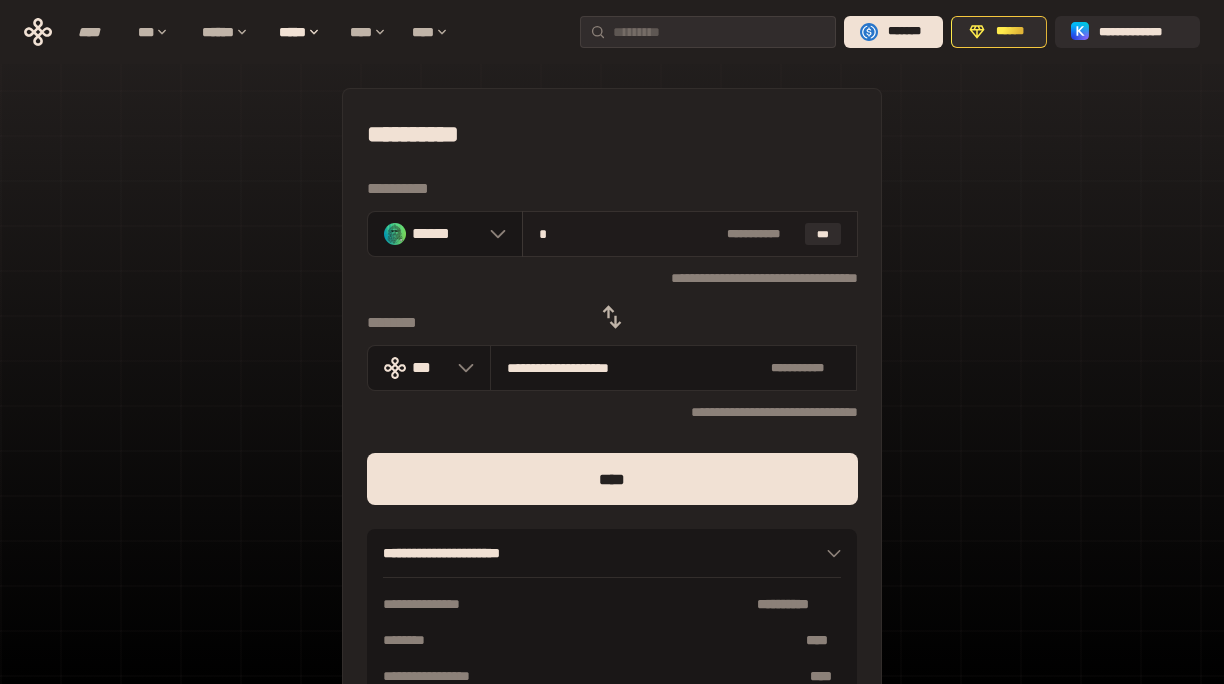 type on "**" 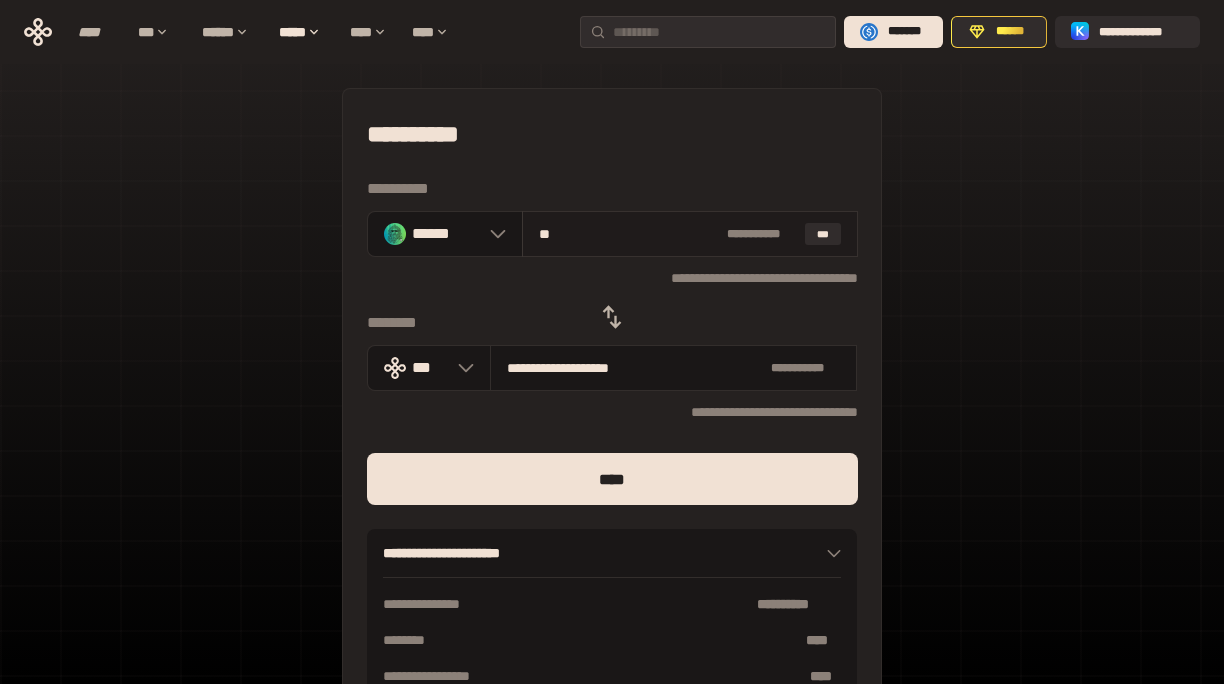 type on "**********" 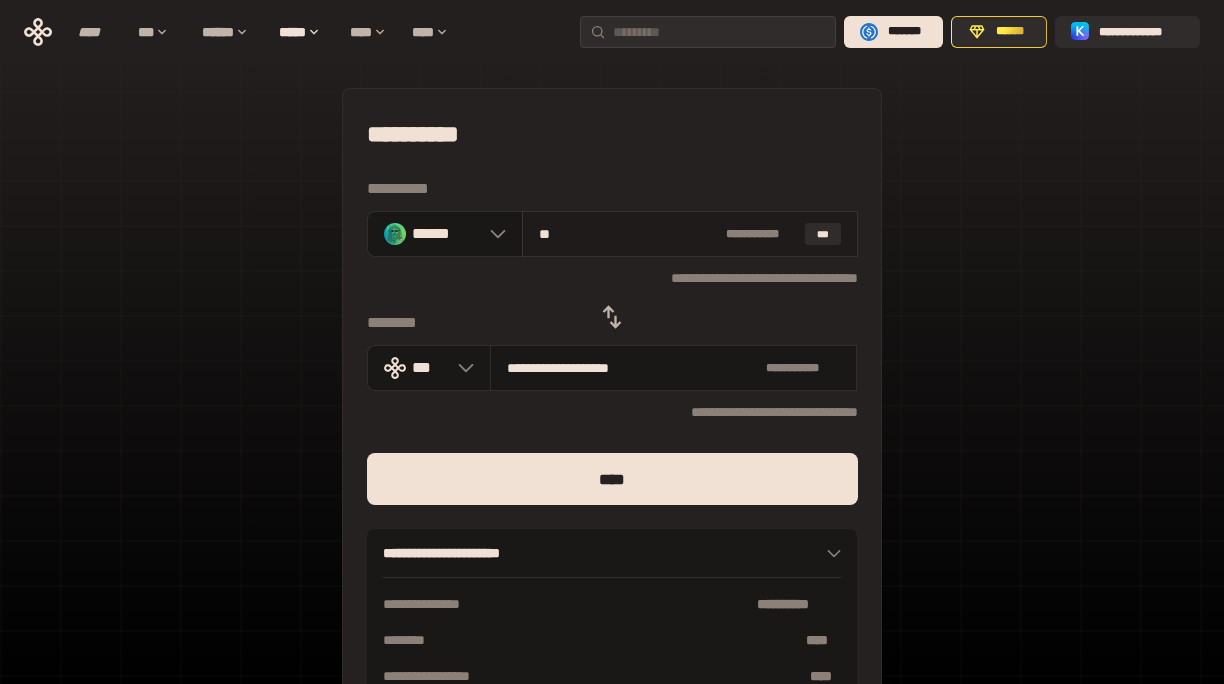 type on "***" 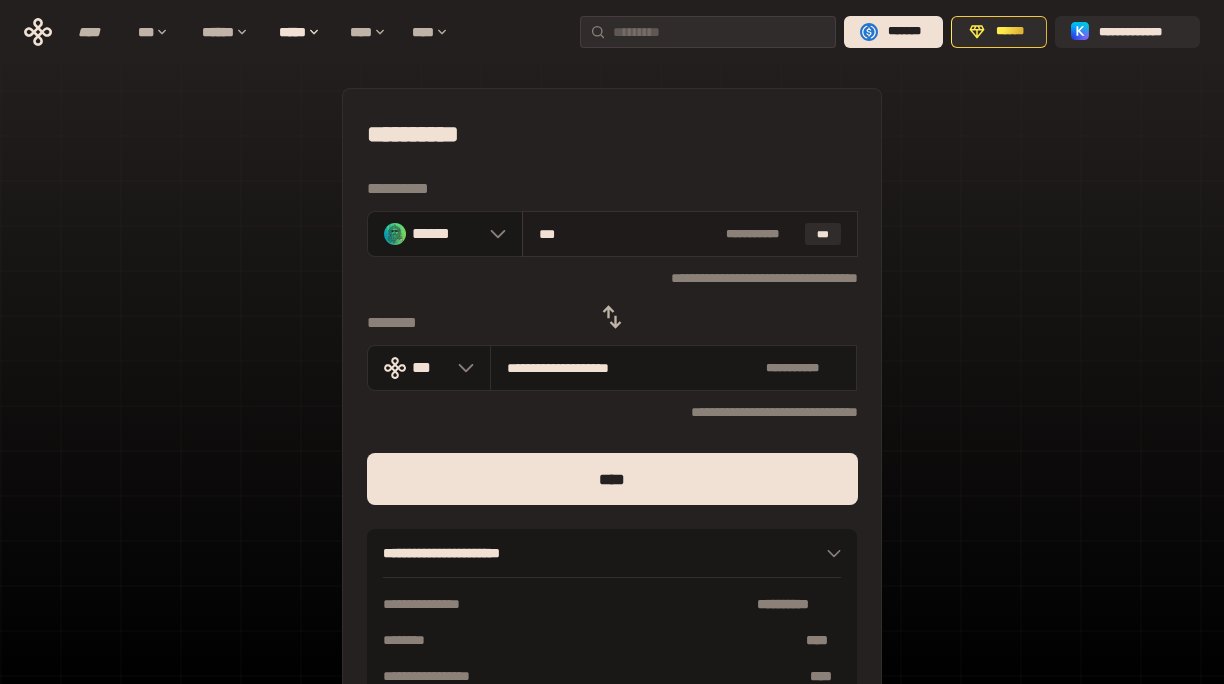 type on "**********" 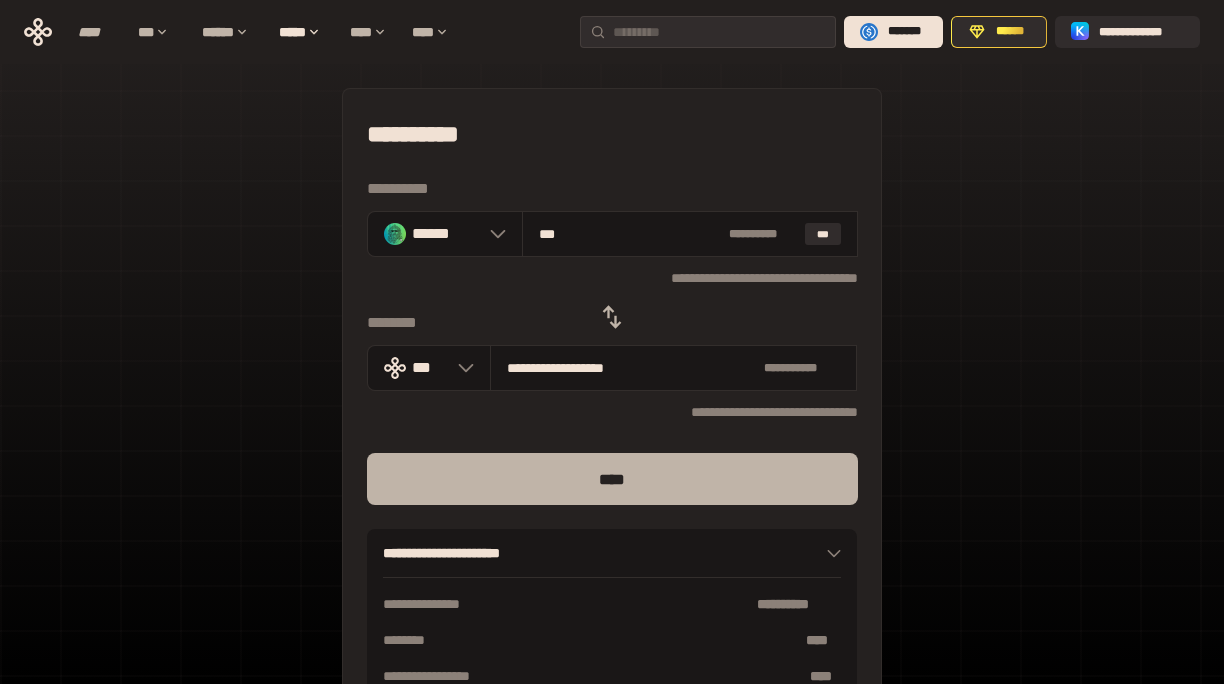 type on "***" 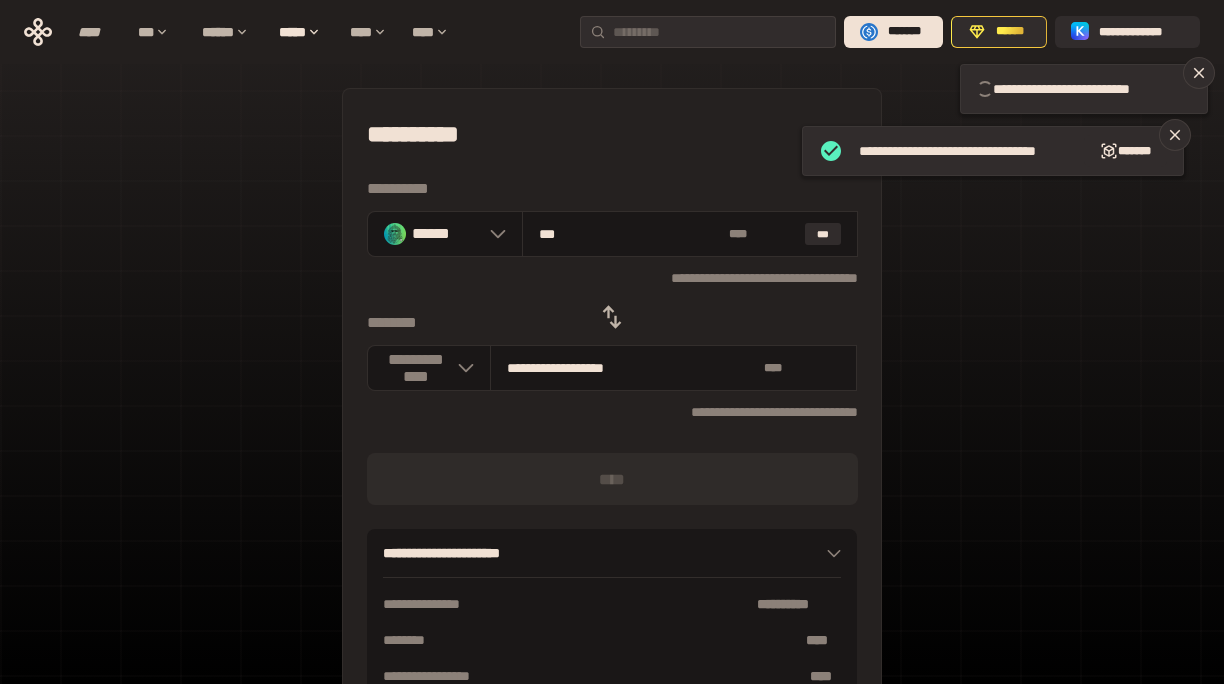type 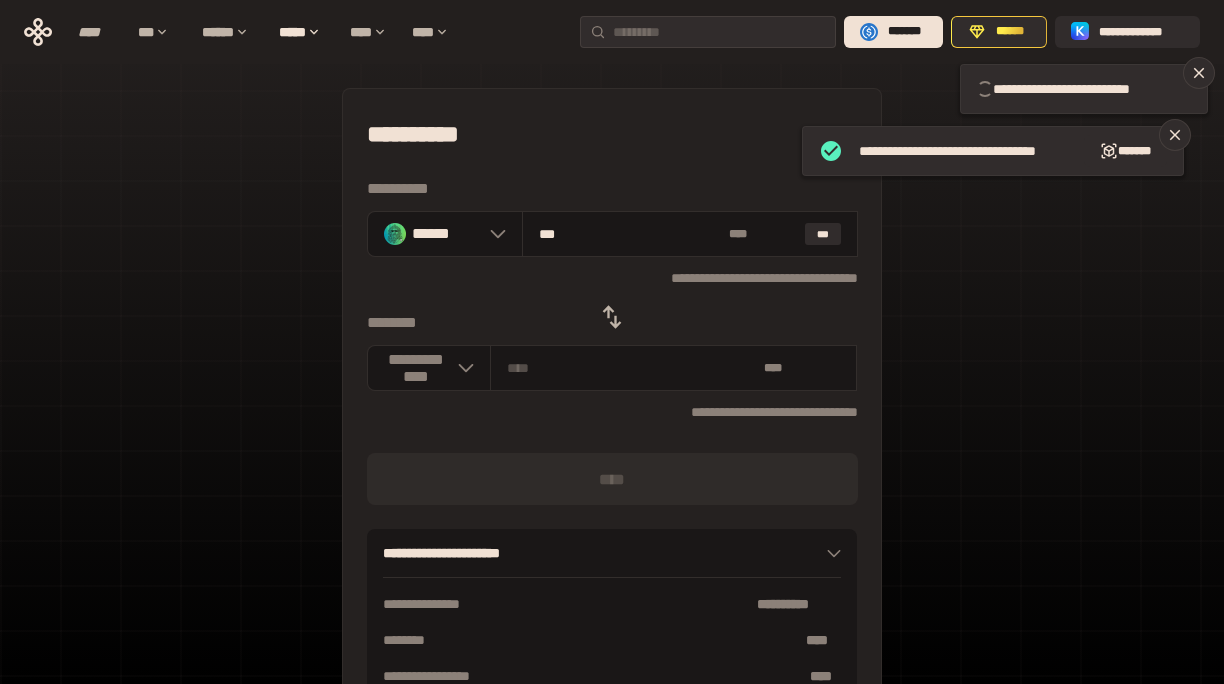 type 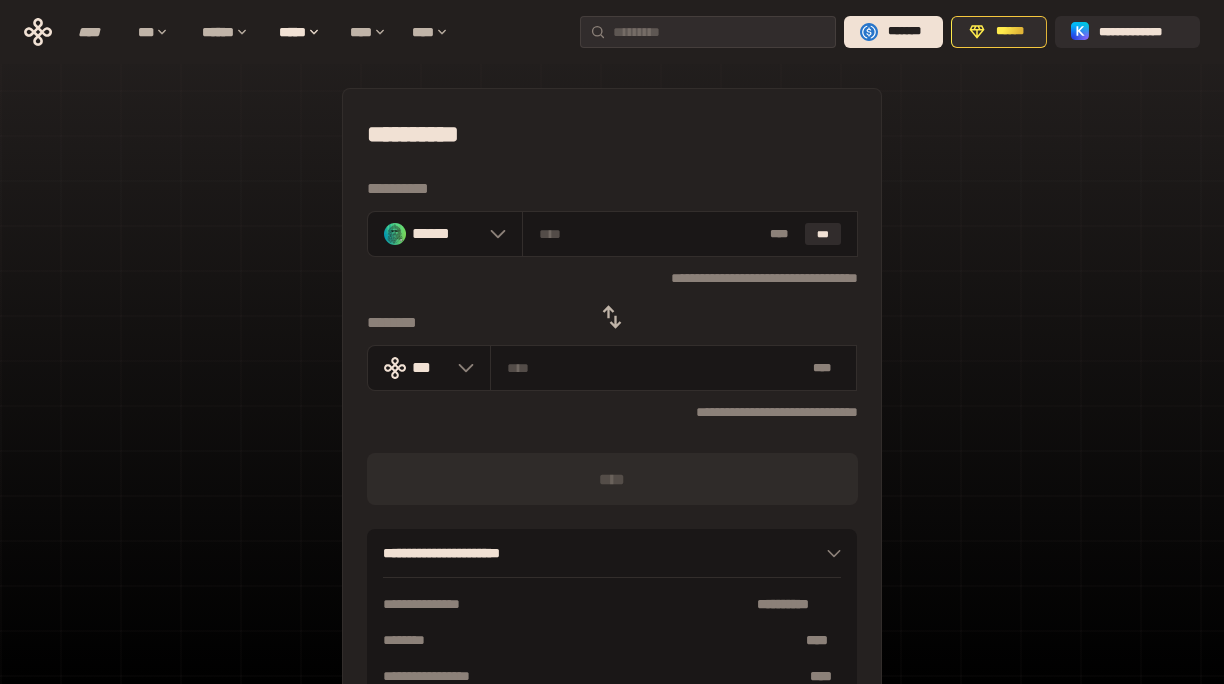 click on "**********" at bounding box center (612, 134) 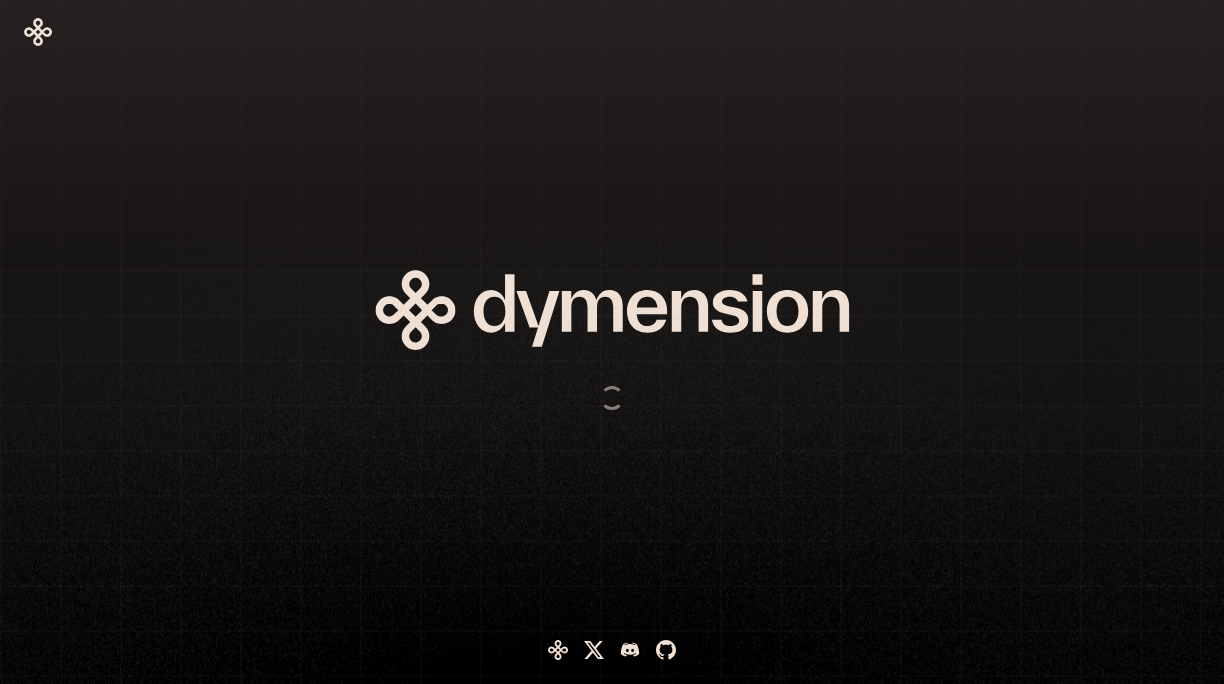 scroll, scrollTop: 0, scrollLeft: 0, axis: both 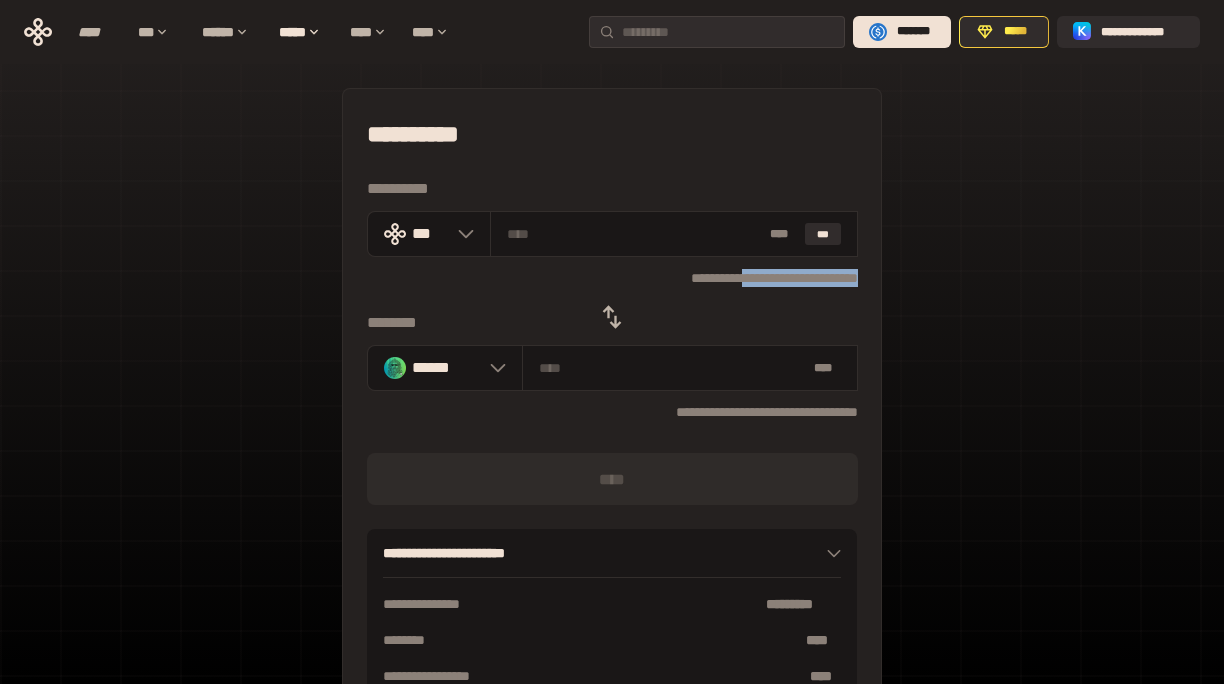 click on "**********" at bounding box center [612, 277] 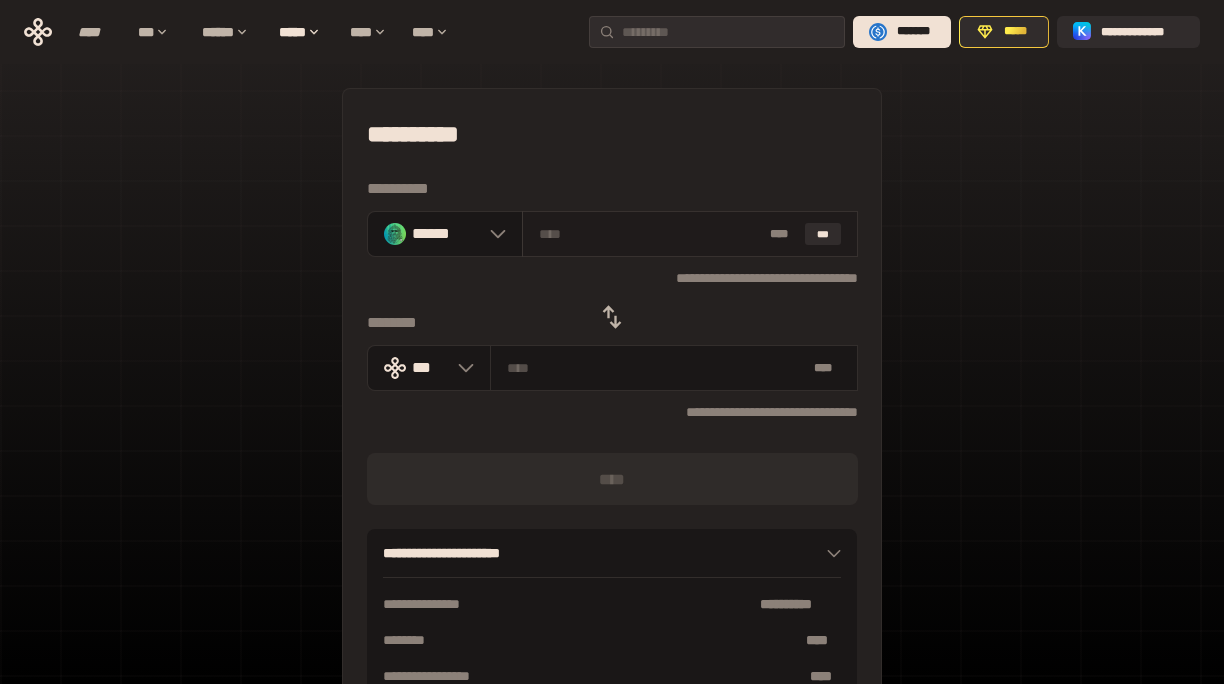 click on "* ** ***" at bounding box center (690, 234) 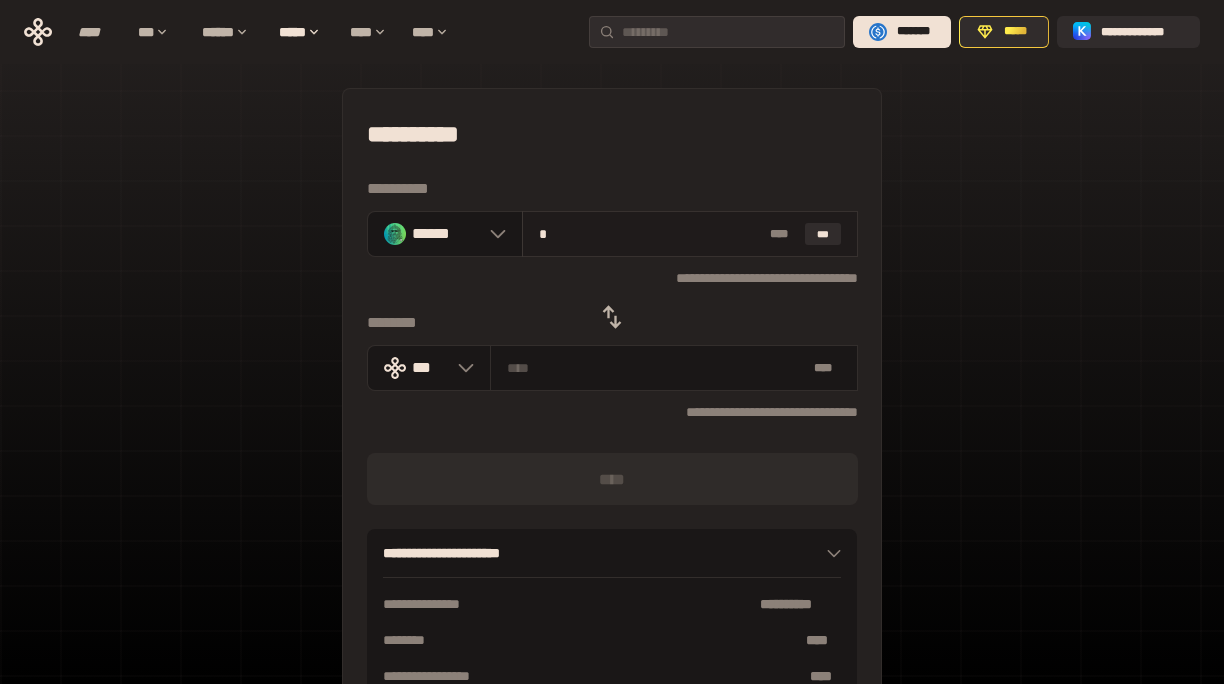 type on "**********" 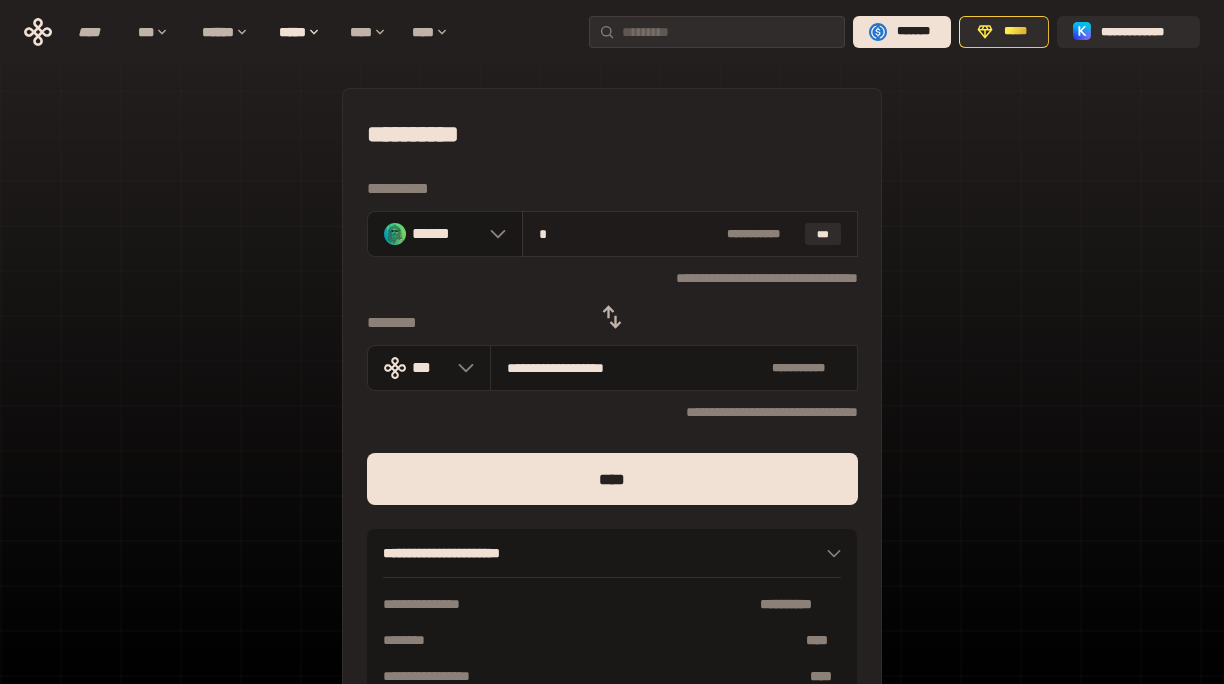 type on "**" 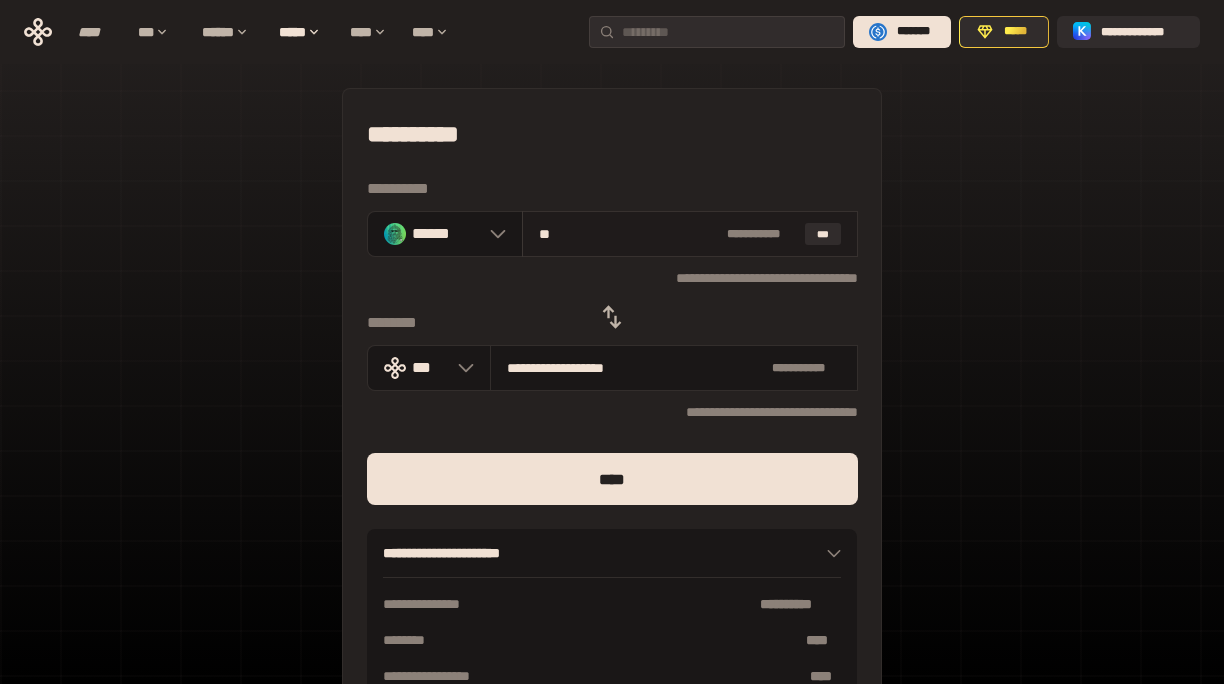type on "**********" 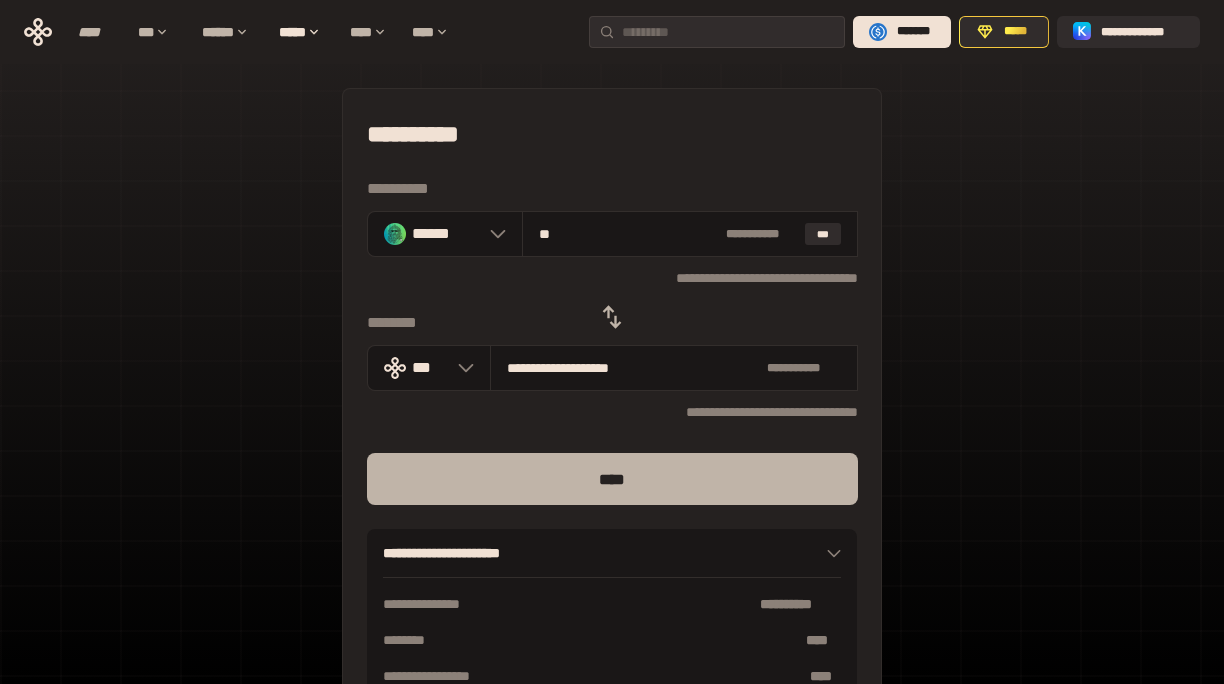 type on "**" 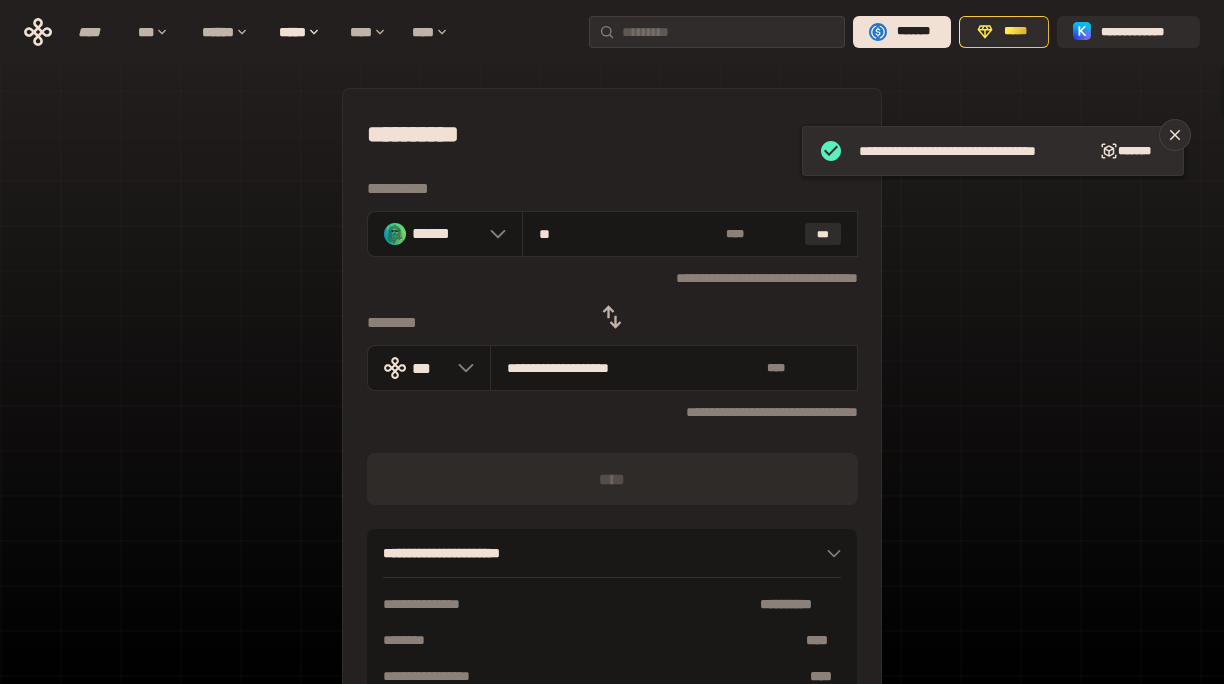type 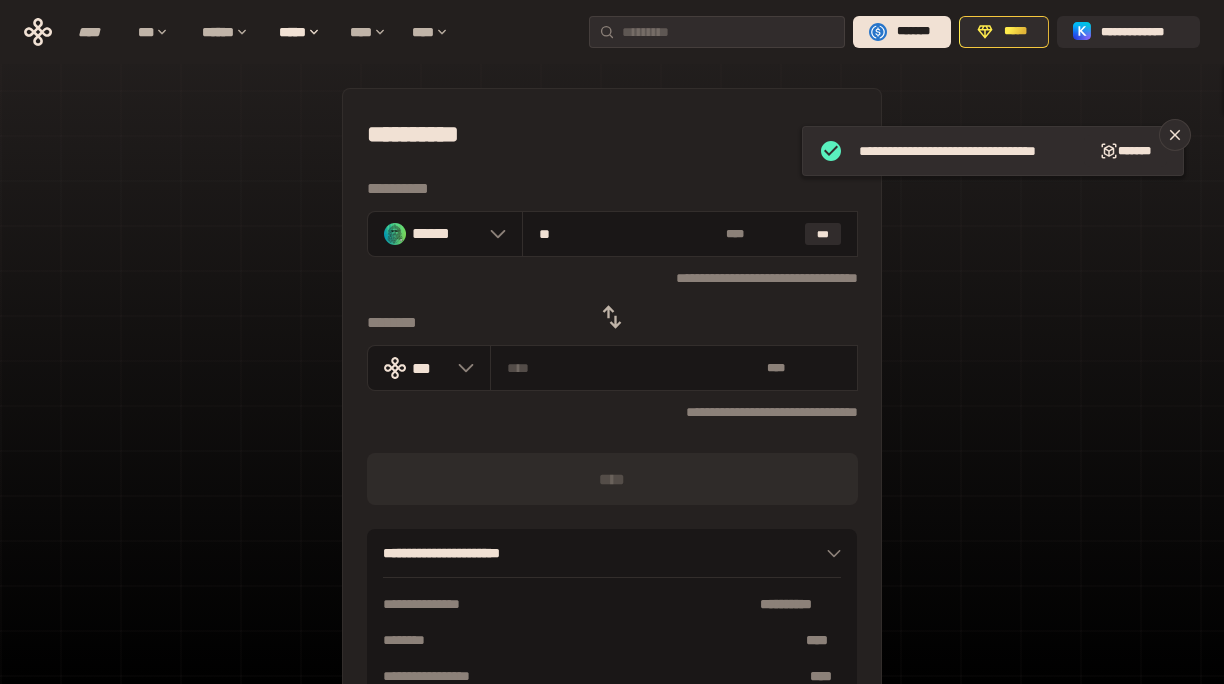 type 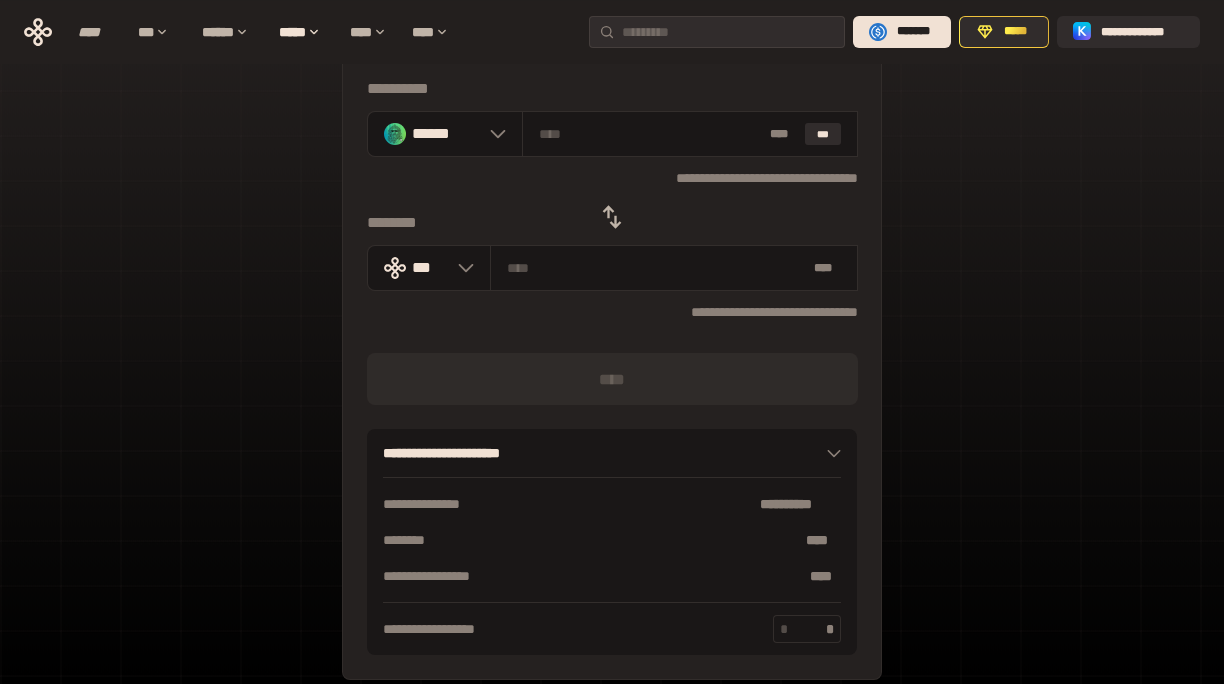 scroll, scrollTop: 0, scrollLeft: 0, axis: both 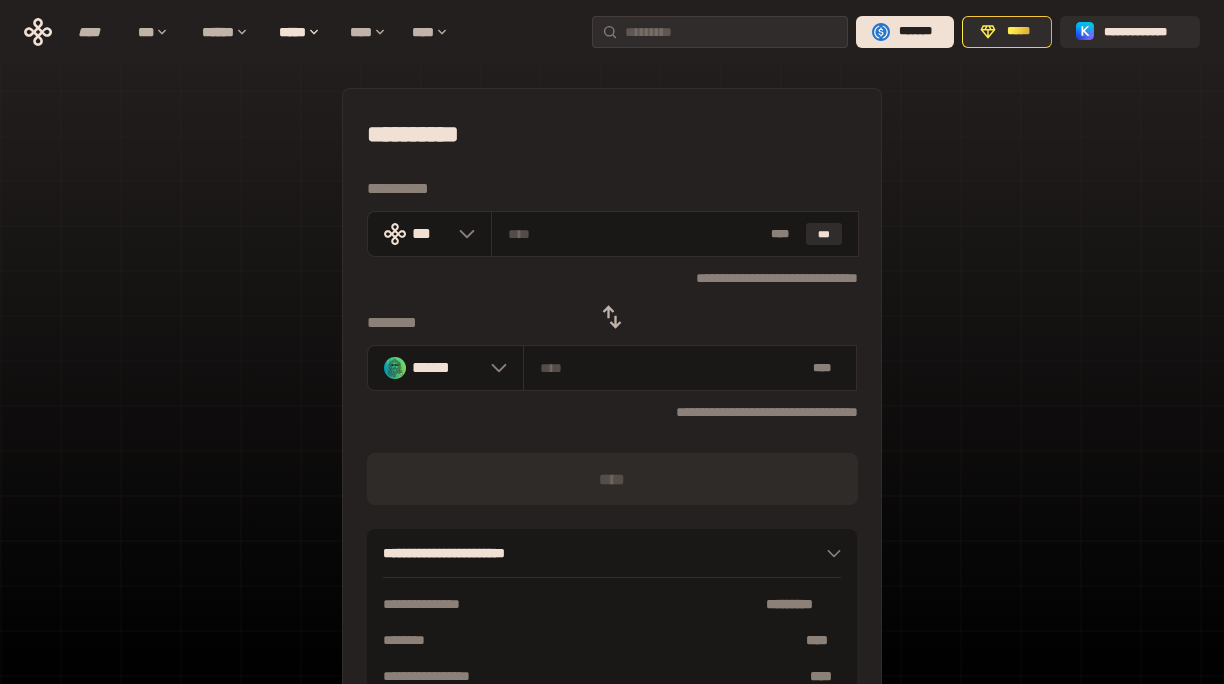 click on "[NAME] [PHONE] [EMAIL] [SSN] [DLN] [CC] [DOB] [AGE] [TIME] [GEO] [ADDRESS] [NAME] [PHONE] [EMAIL] [SSN] [DLN] [CC] [DOB] [AGE] [TIME] [GEO] [ADDRESS] [NAME] [PHONE] [EMAIL] [SSN] [DLN] [CC] [DOB] [AGE] [TIME] [GEO] [ADDRESS]" at bounding box center [612, 434] 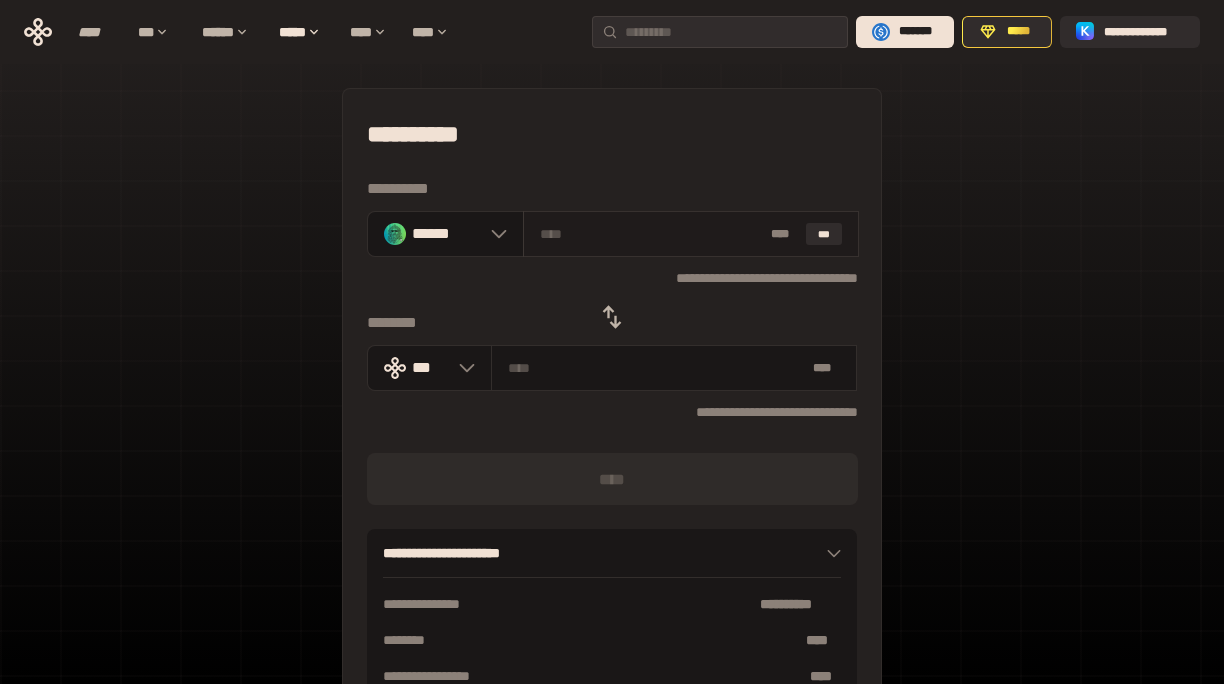 click on "* ** ***" at bounding box center [691, 234] 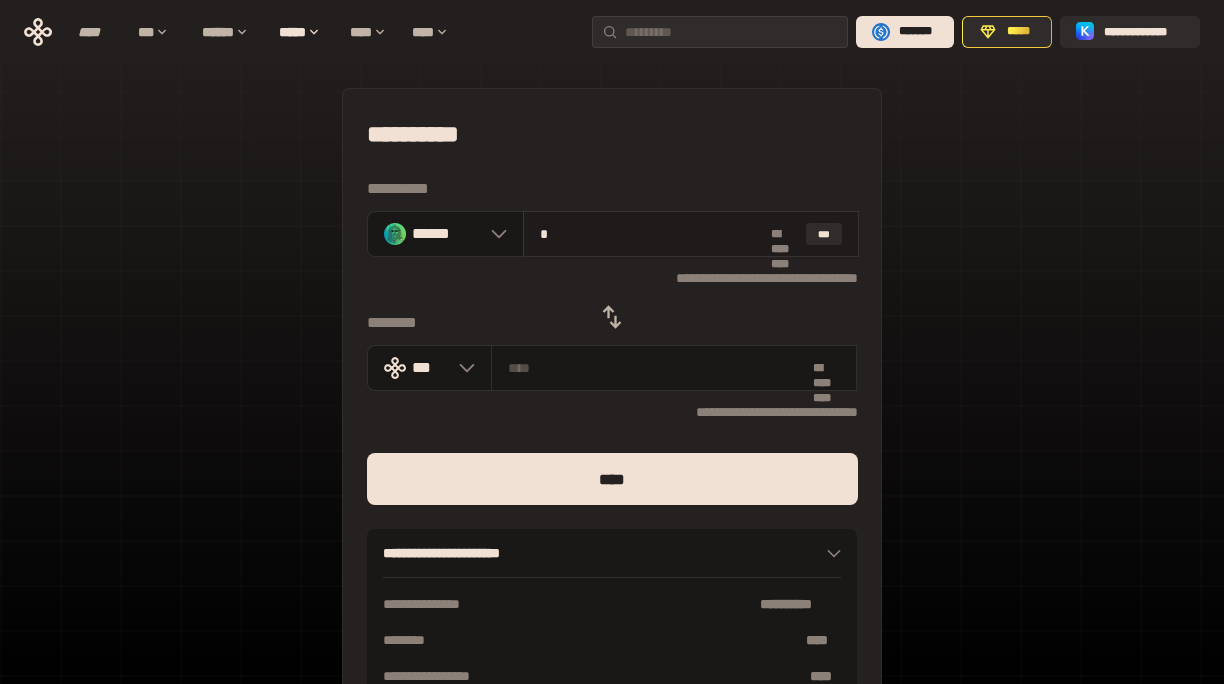 type on "*" 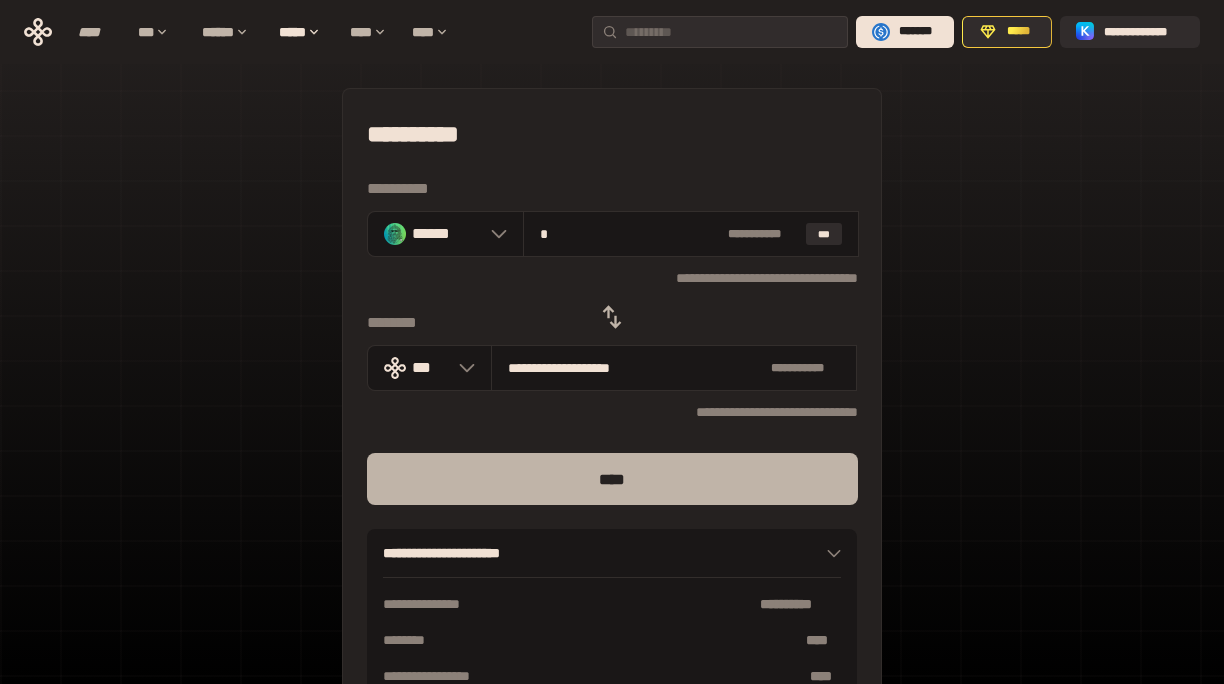 type on "*" 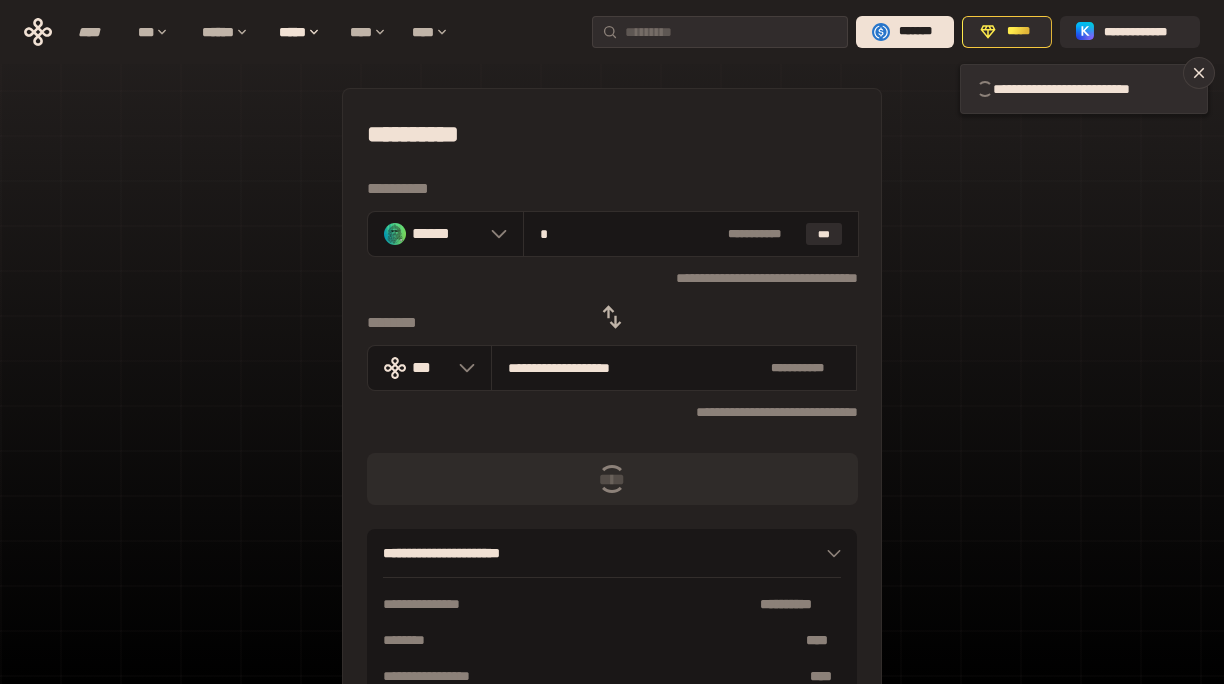 type 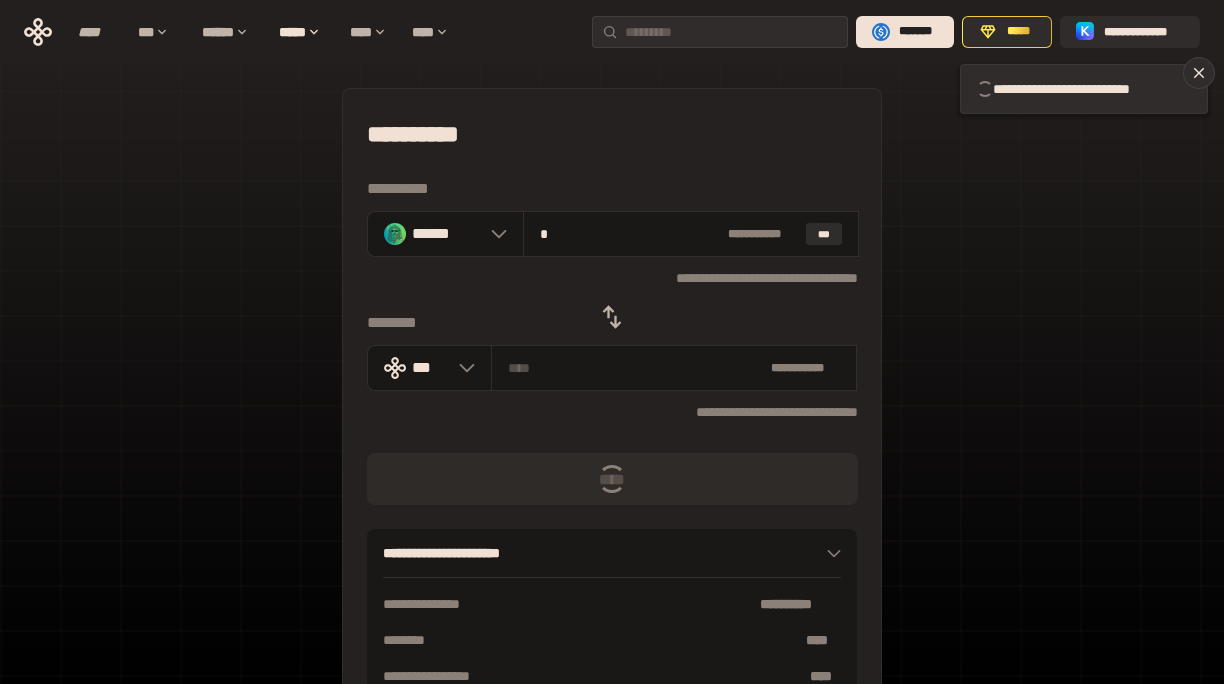 type 